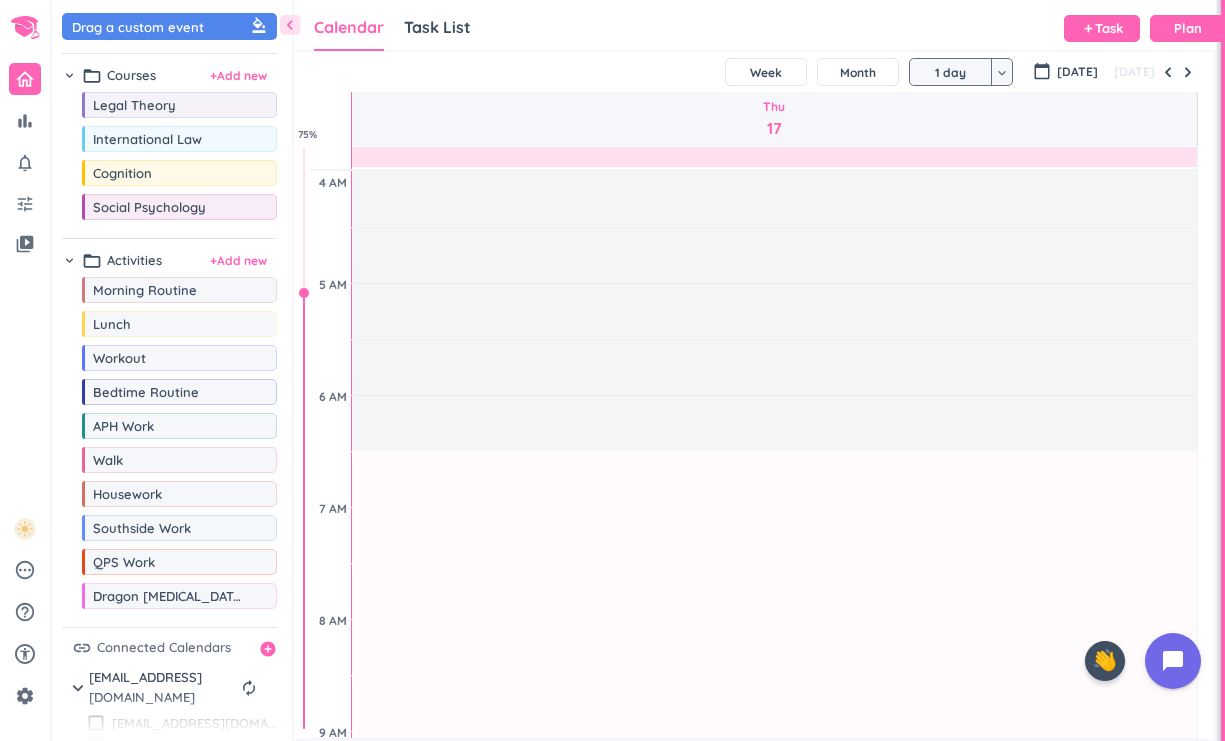 scroll, scrollTop: 0, scrollLeft: 0, axis: both 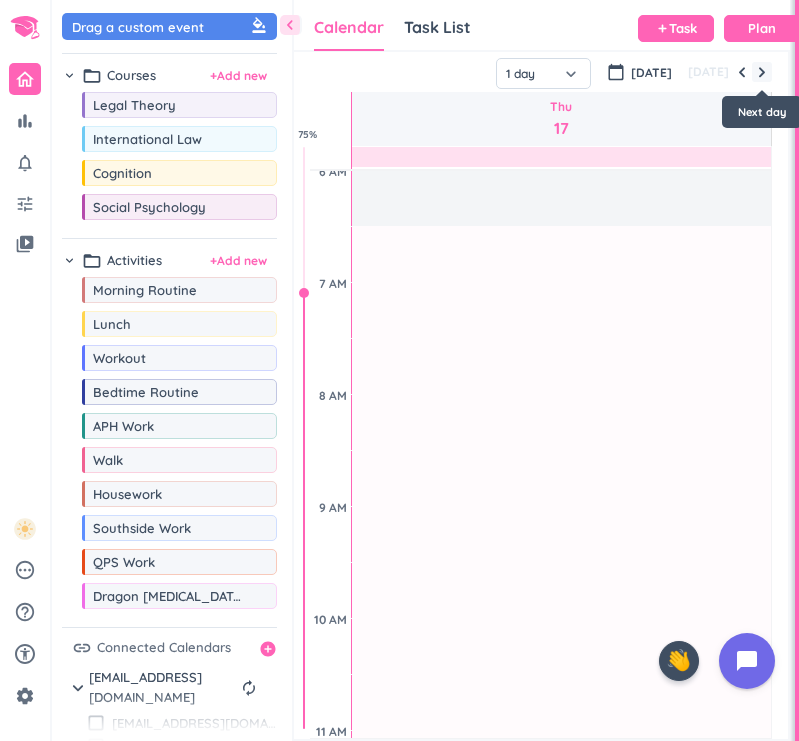 click at bounding box center [762, 72] 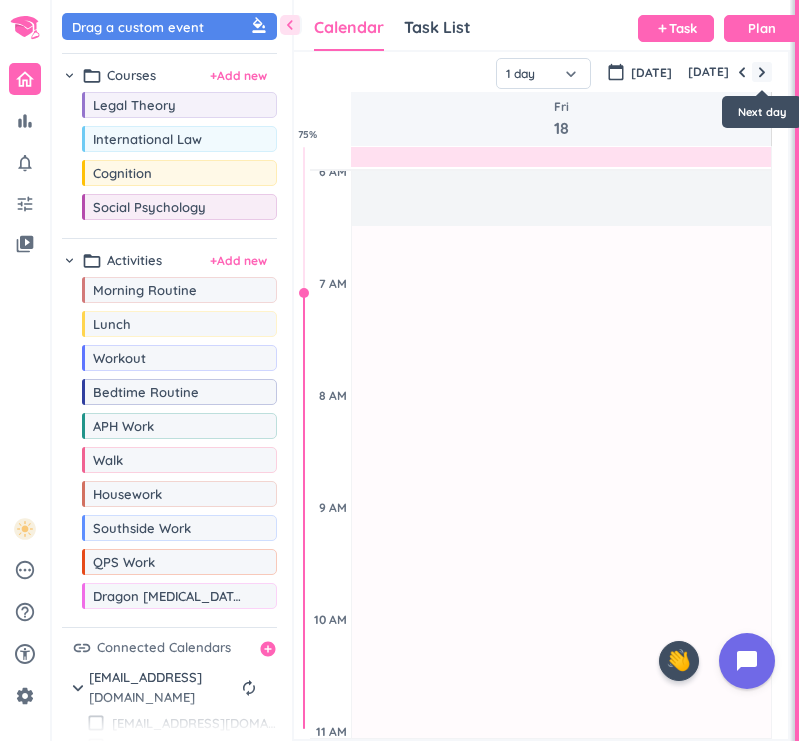 click at bounding box center [762, 72] 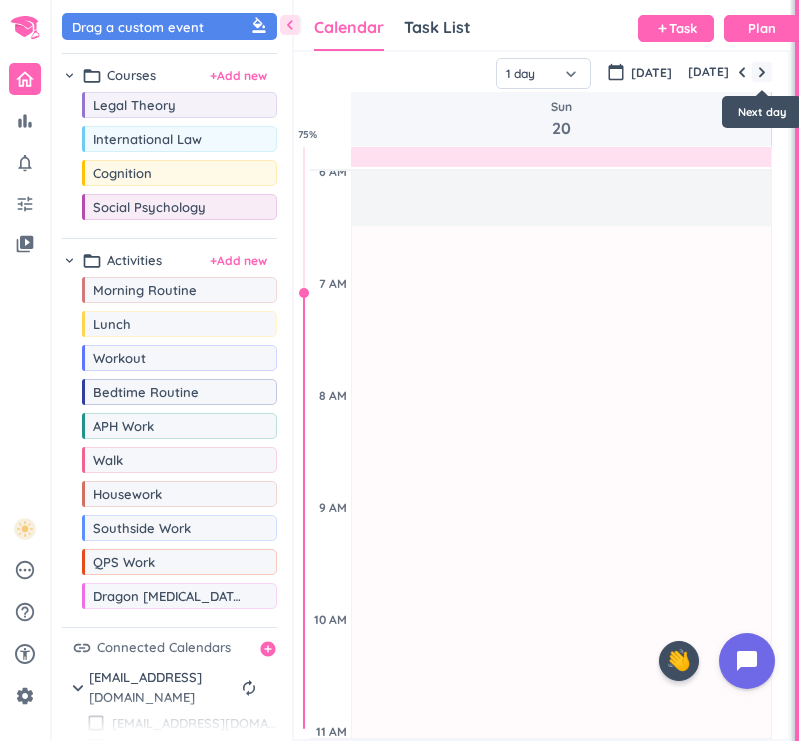 click at bounding box center (762, 72) 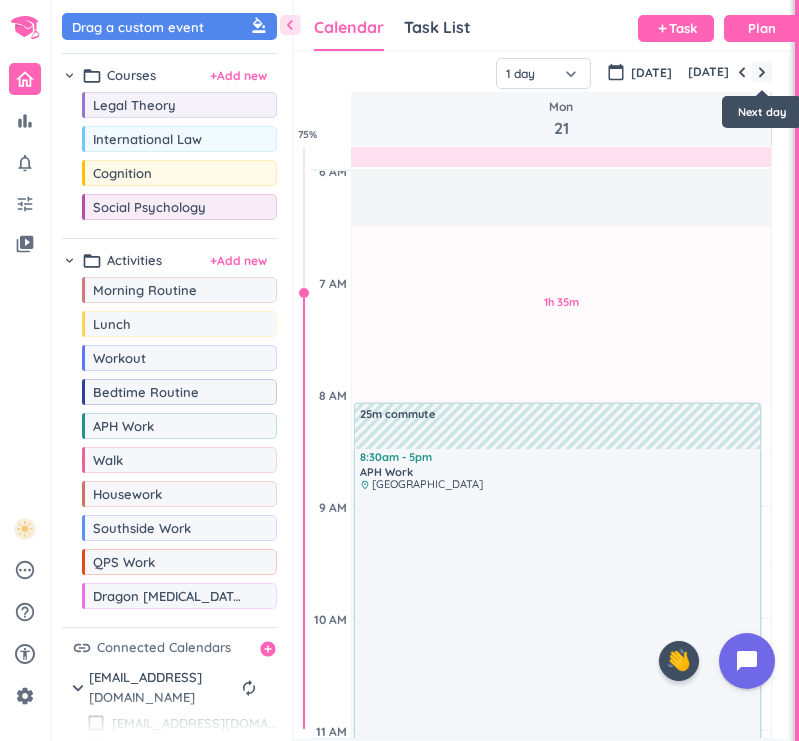 click at bounding box center [762, 72] 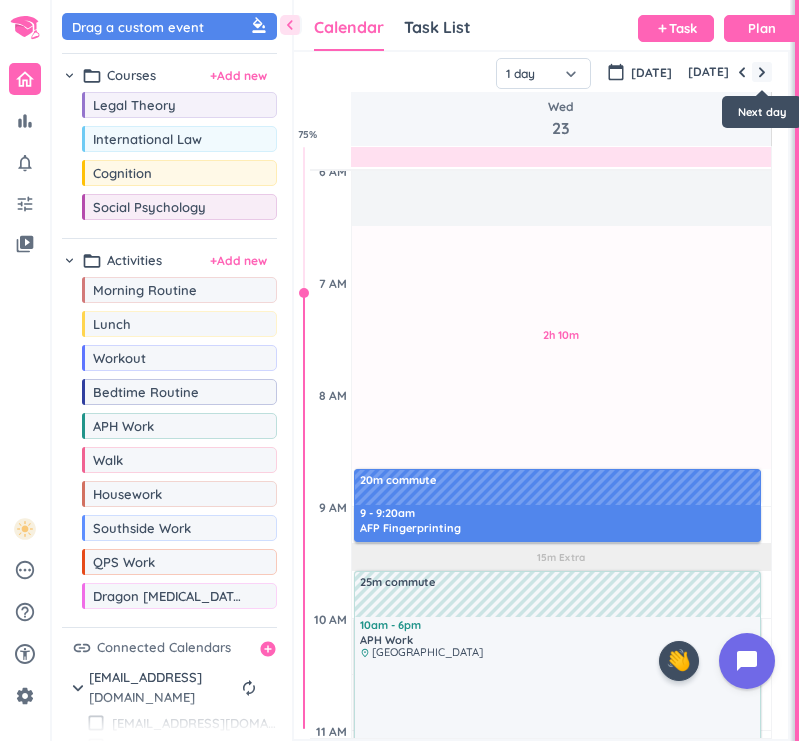 click at bounding box center [762, 72] 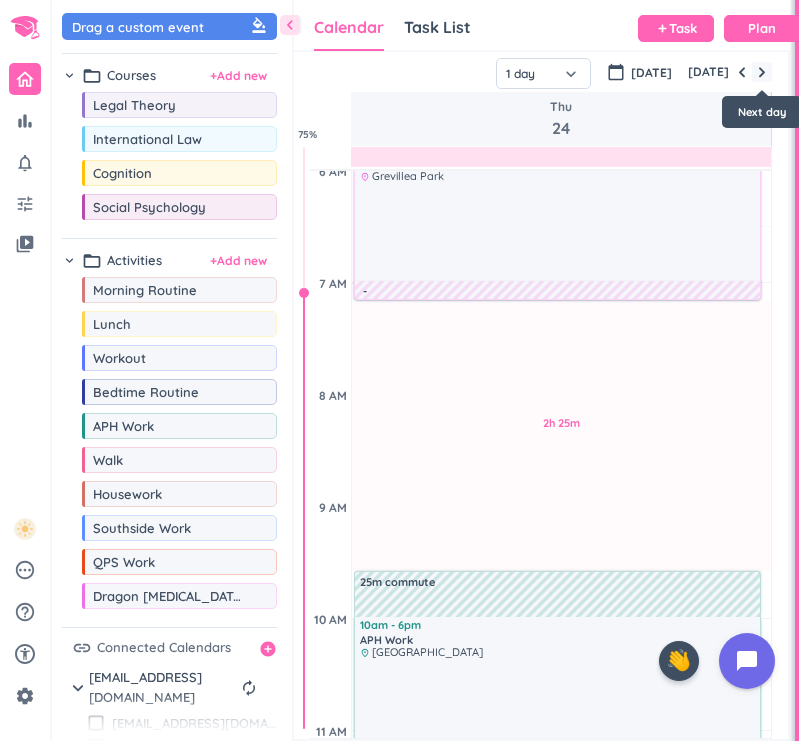 click at bounding box center [762, 72] 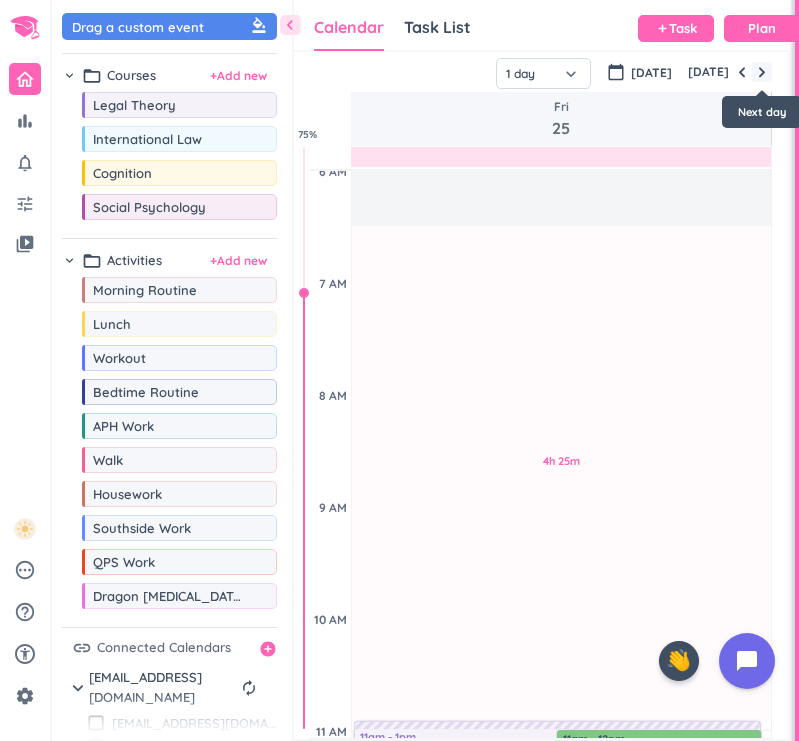click at bounding box center (762, 72) 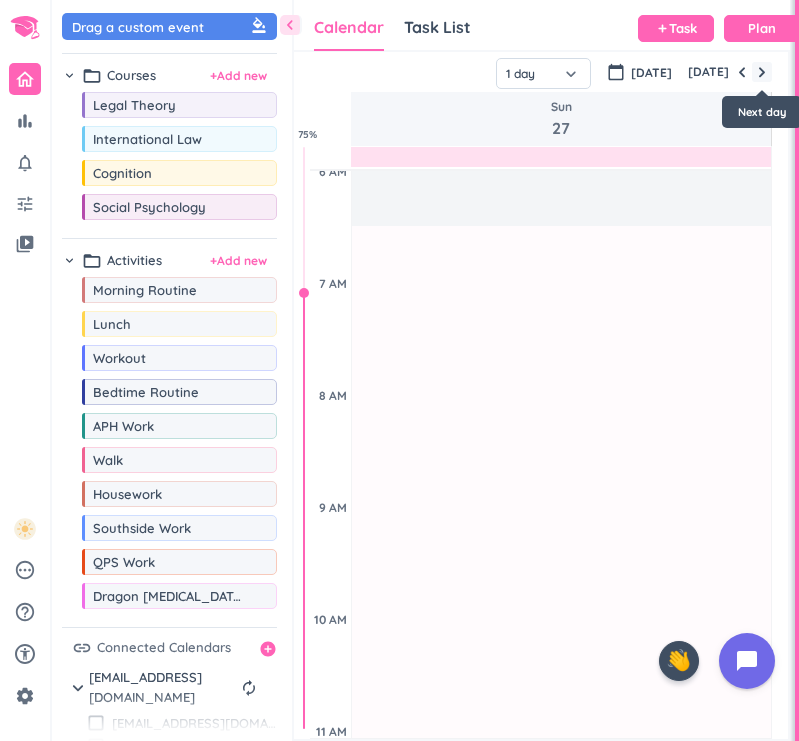 click at bounding box center (762, 72) 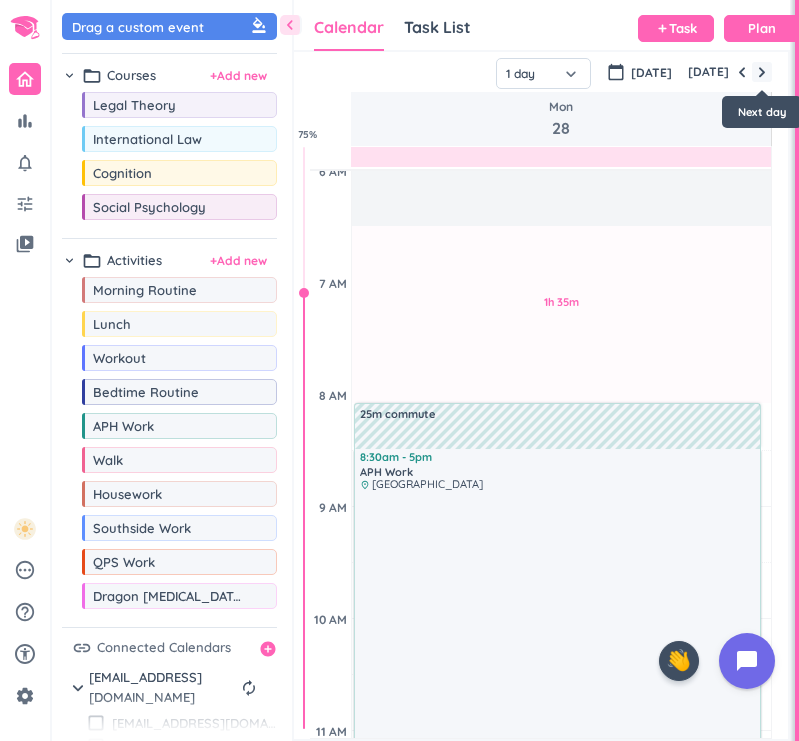 click at bounding box center (762, 72) 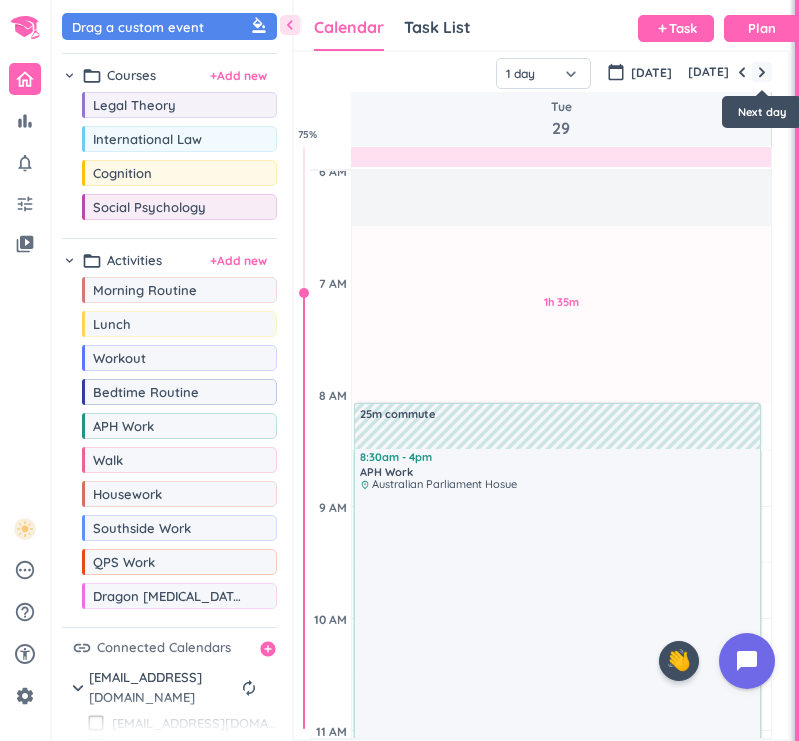 click at bounding box center (762, 72) 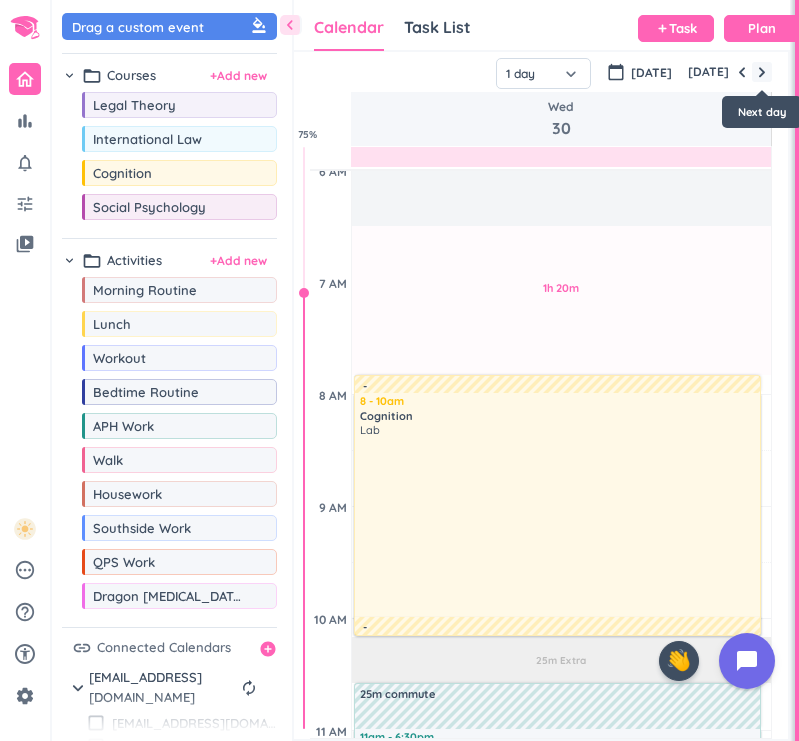 click at bounding box center (762, 72) 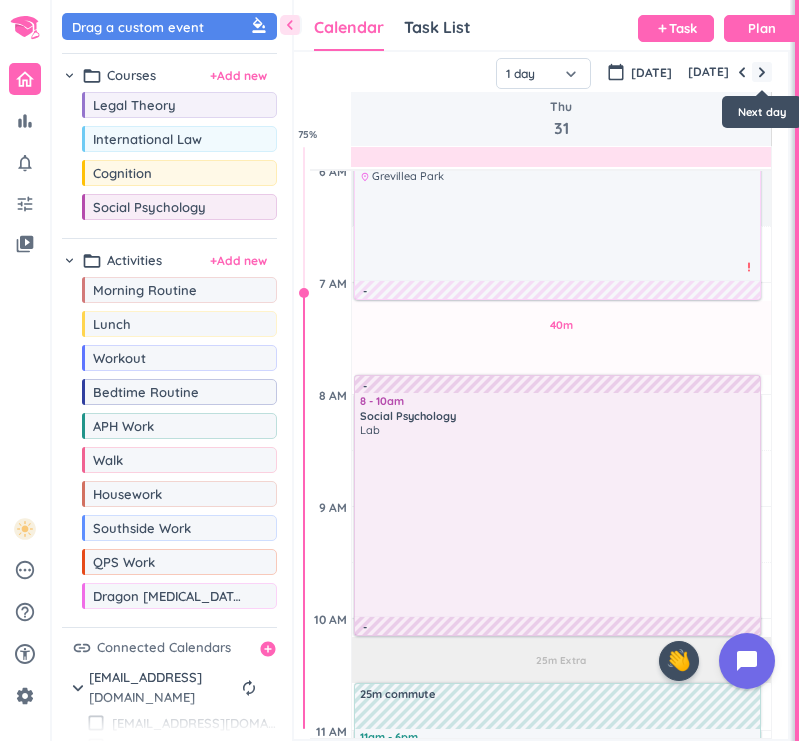 click at bounding box center (762, 72) 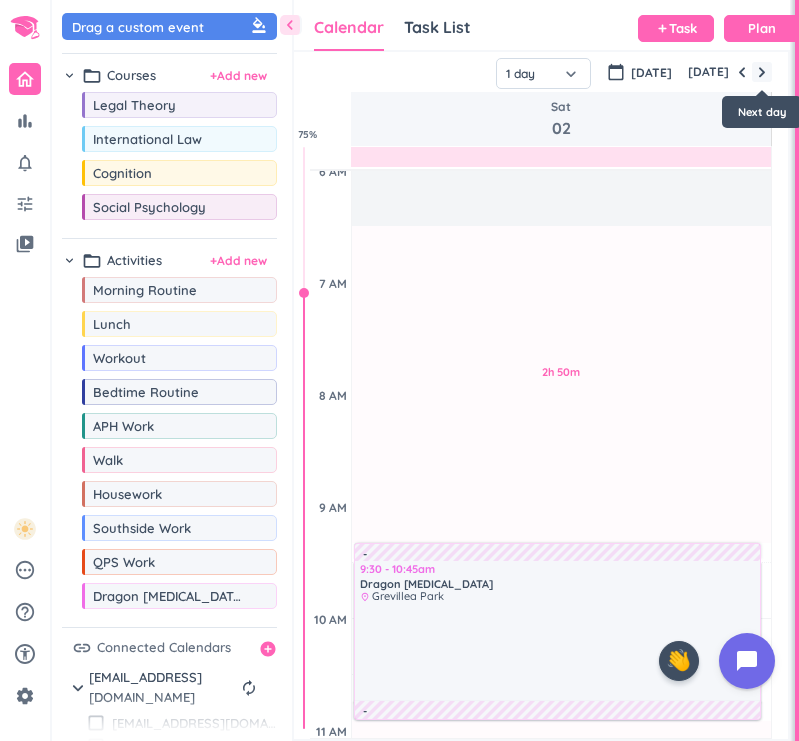 click at bounding box center (762, 72) 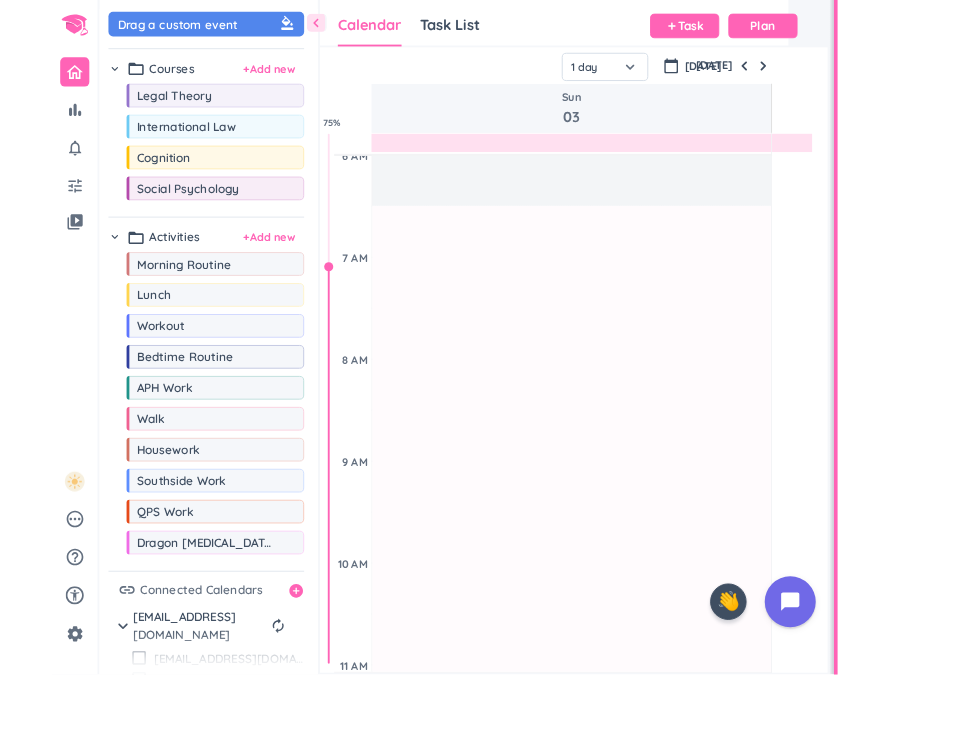 scroll, scrollTop: 1, scrollLeft: 1, axis: both 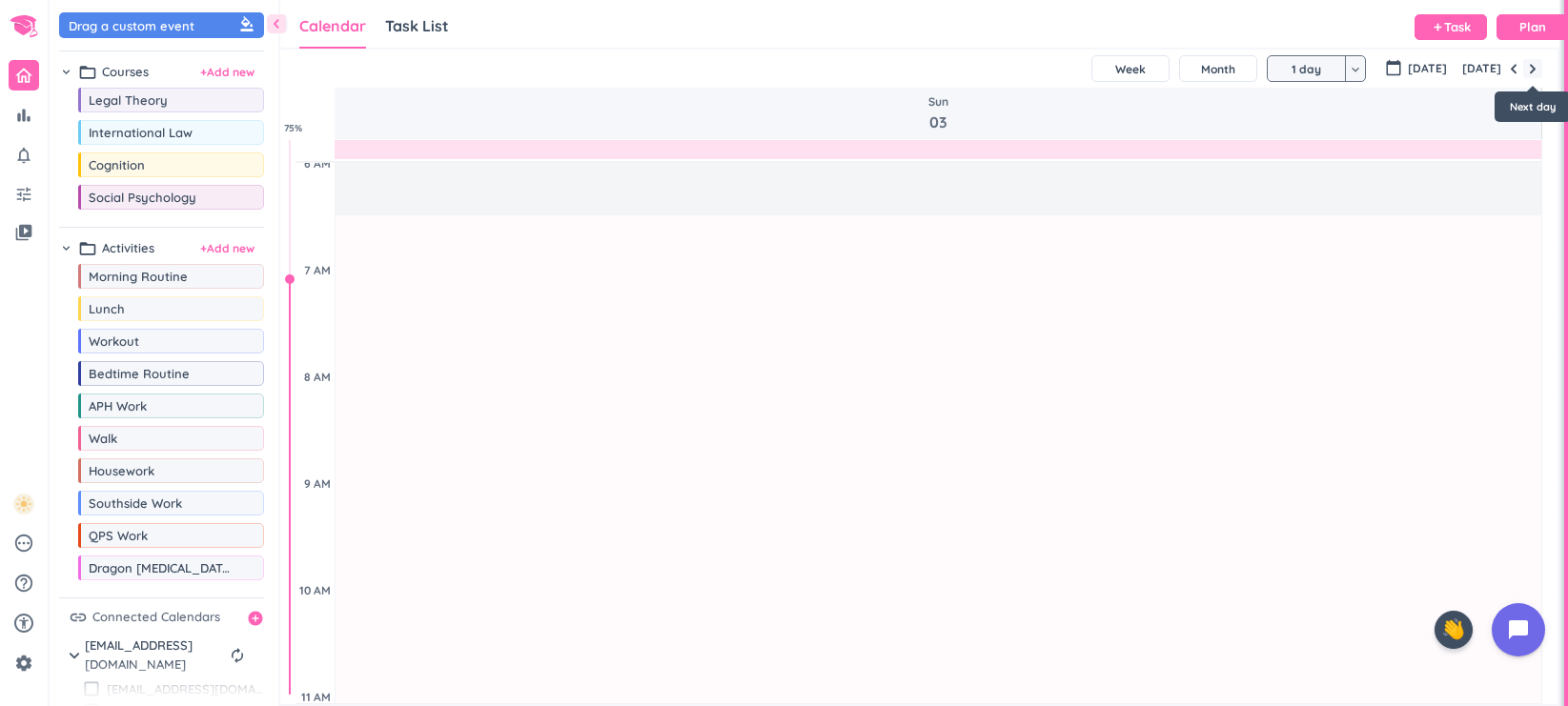 click at bounding box center (1533, 69) 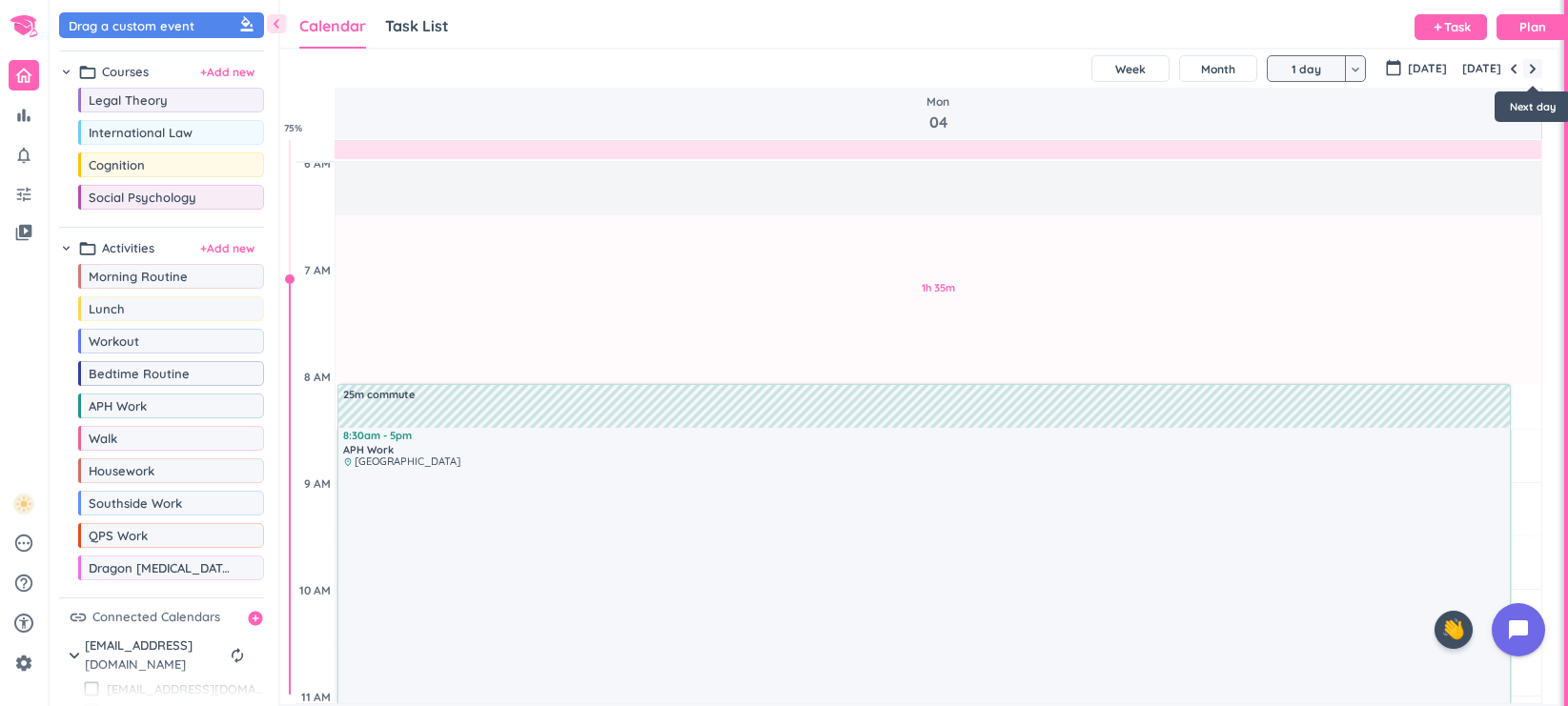 click at bounding box center [1533, 69] 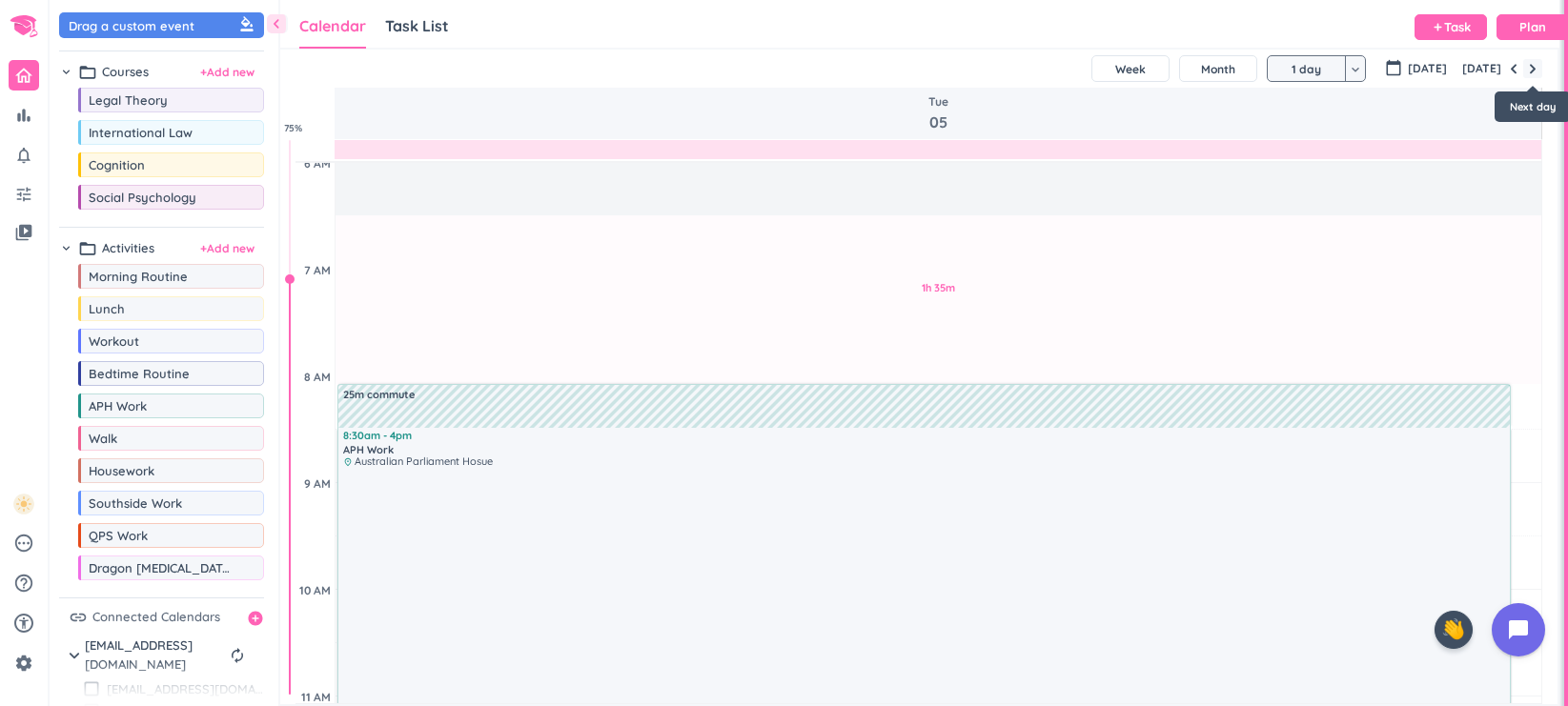 click at bounding box center (1533, 69) 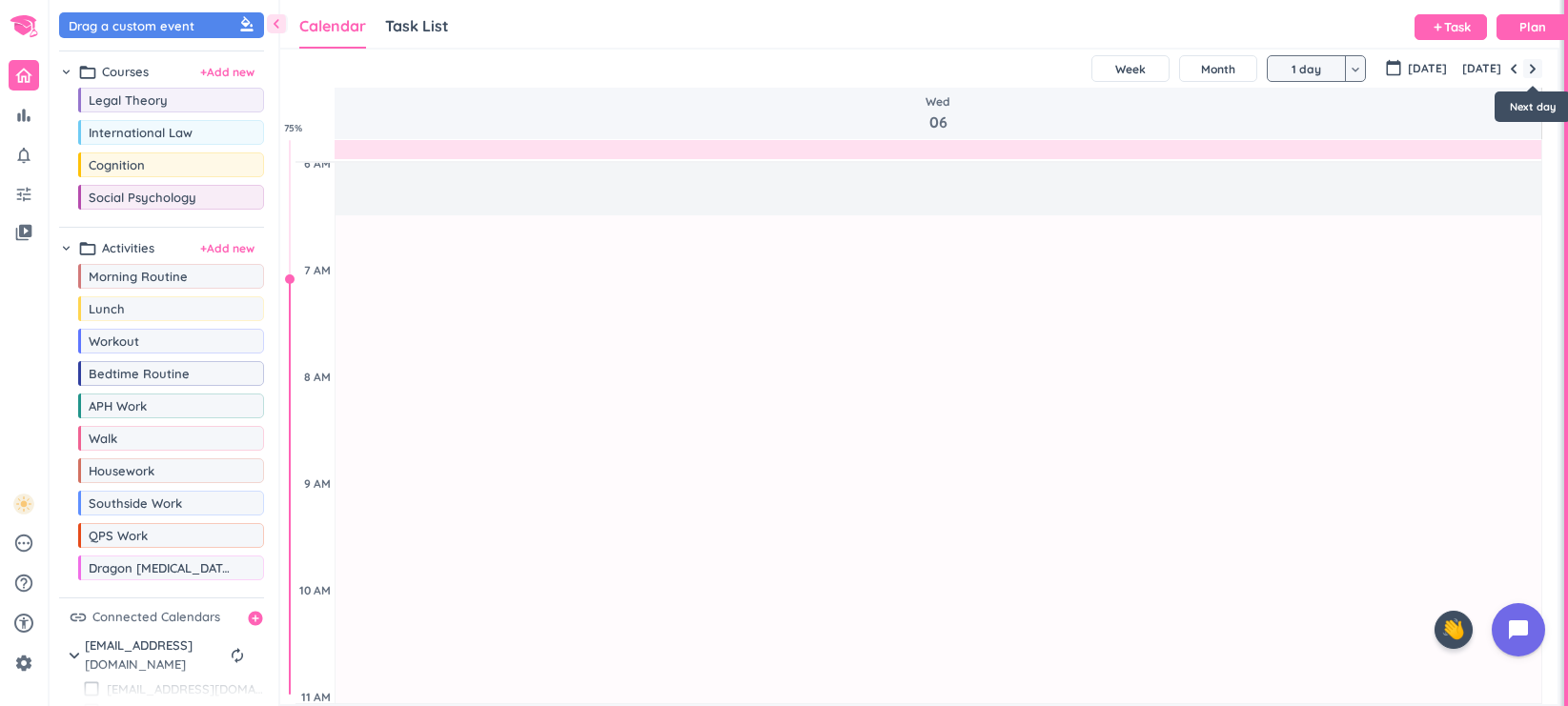 click at bounding box center [1533, 69] 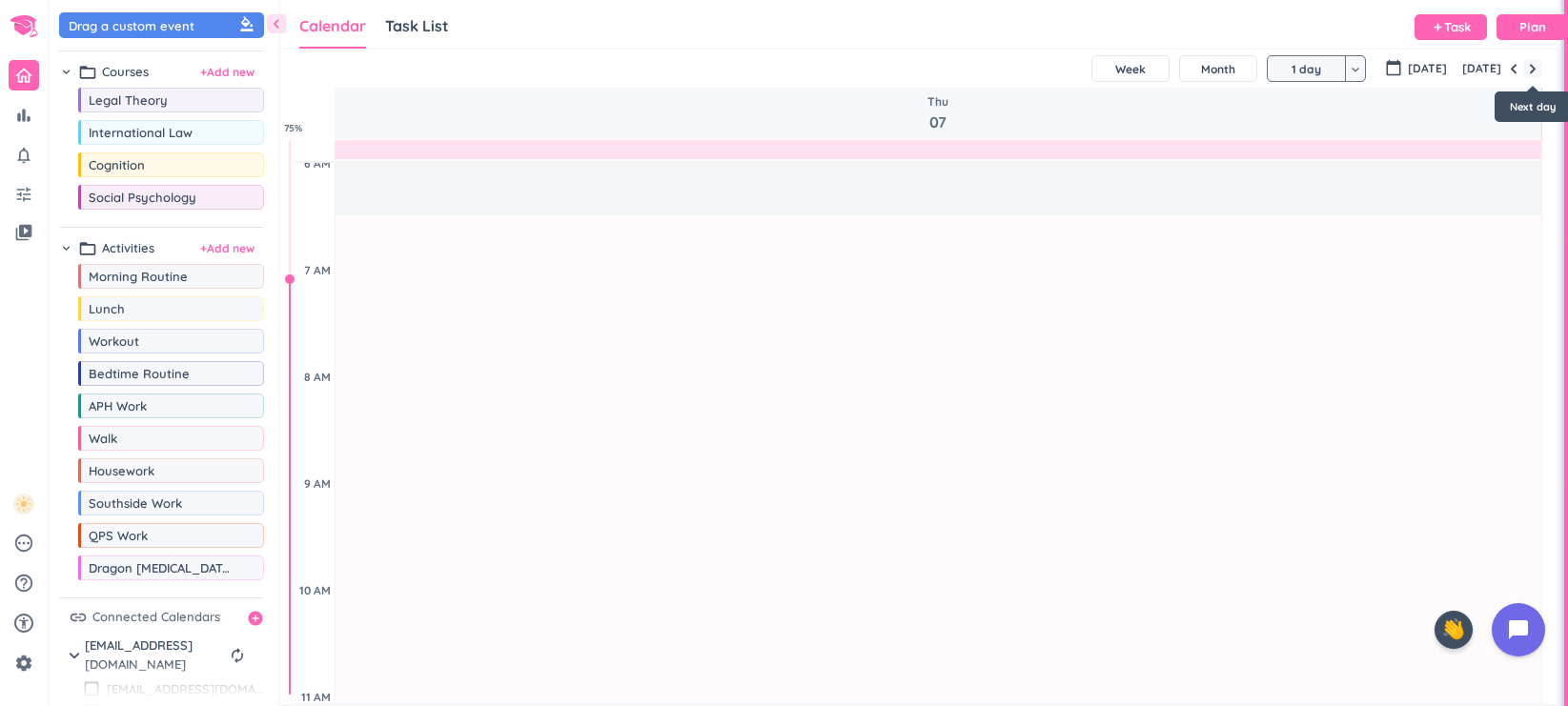 click at bounding box center [1533, 69] 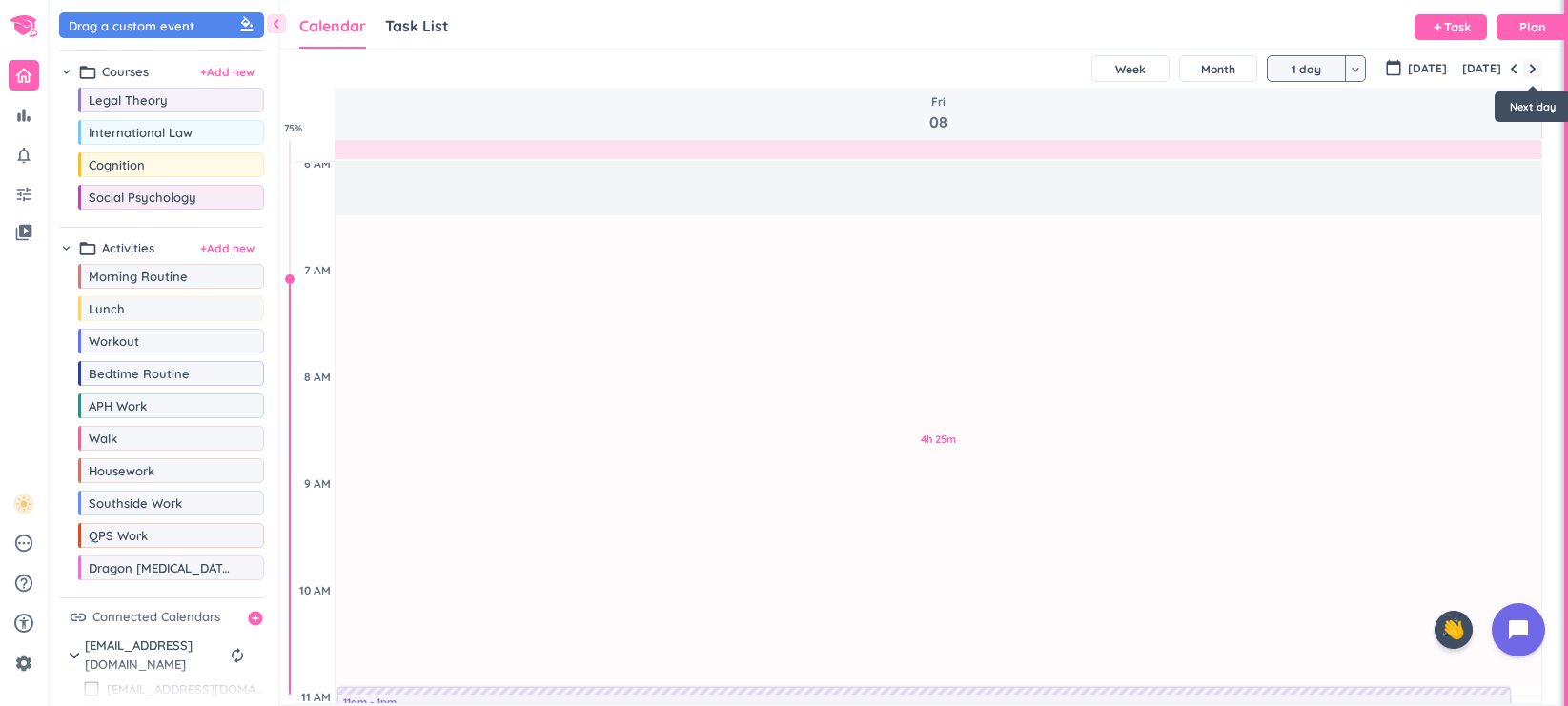 click at bounding box center (1533, 69) 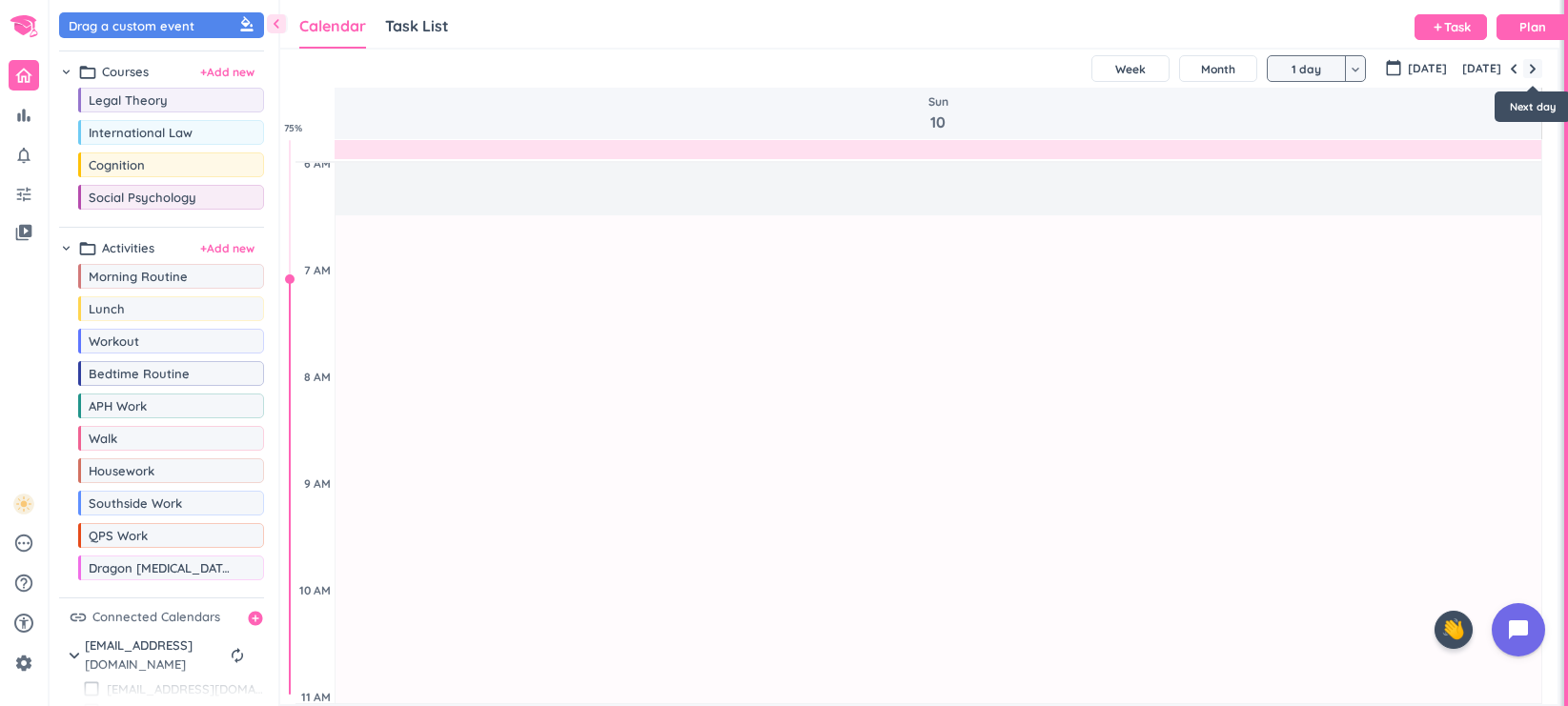 click at bounding box center [1533, 69] 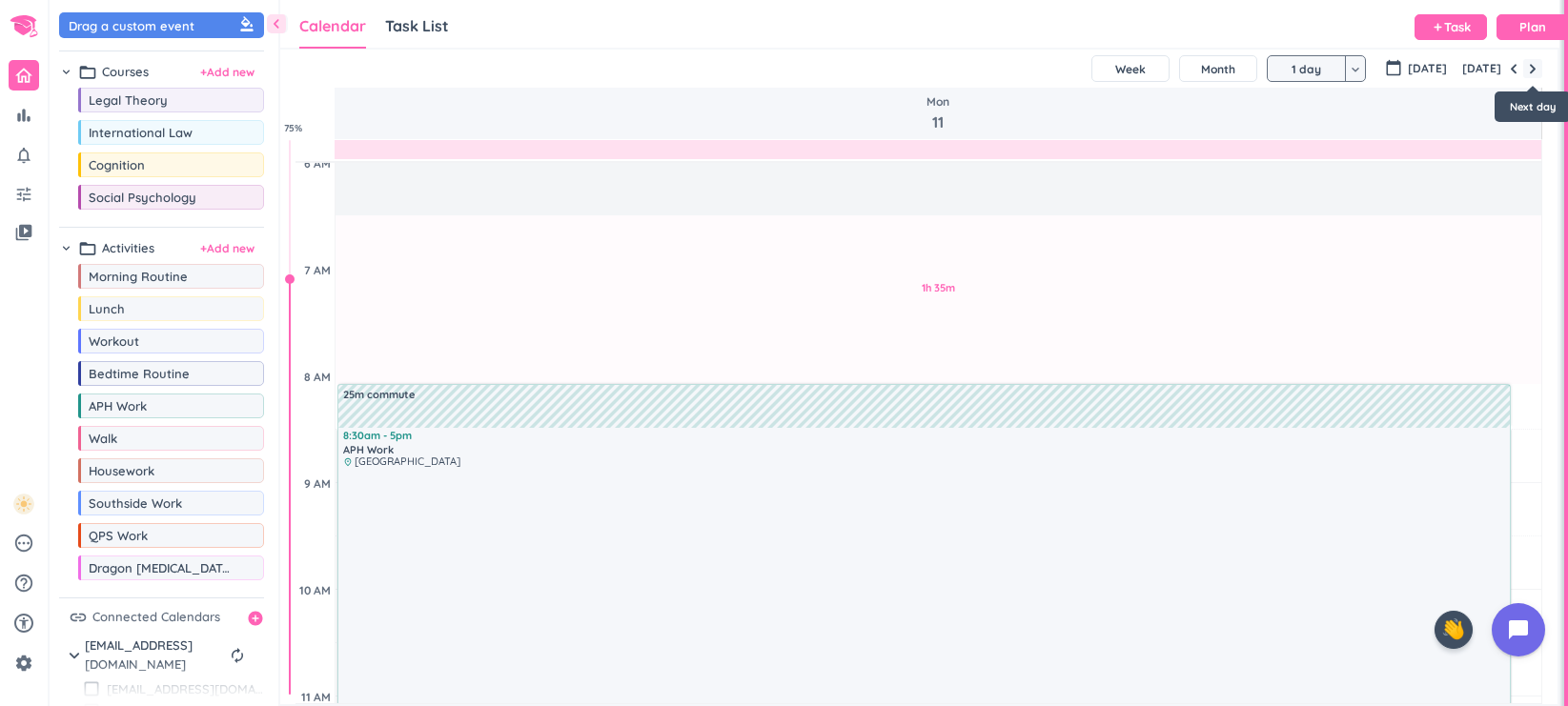 click at bounding box center (1533, 69) 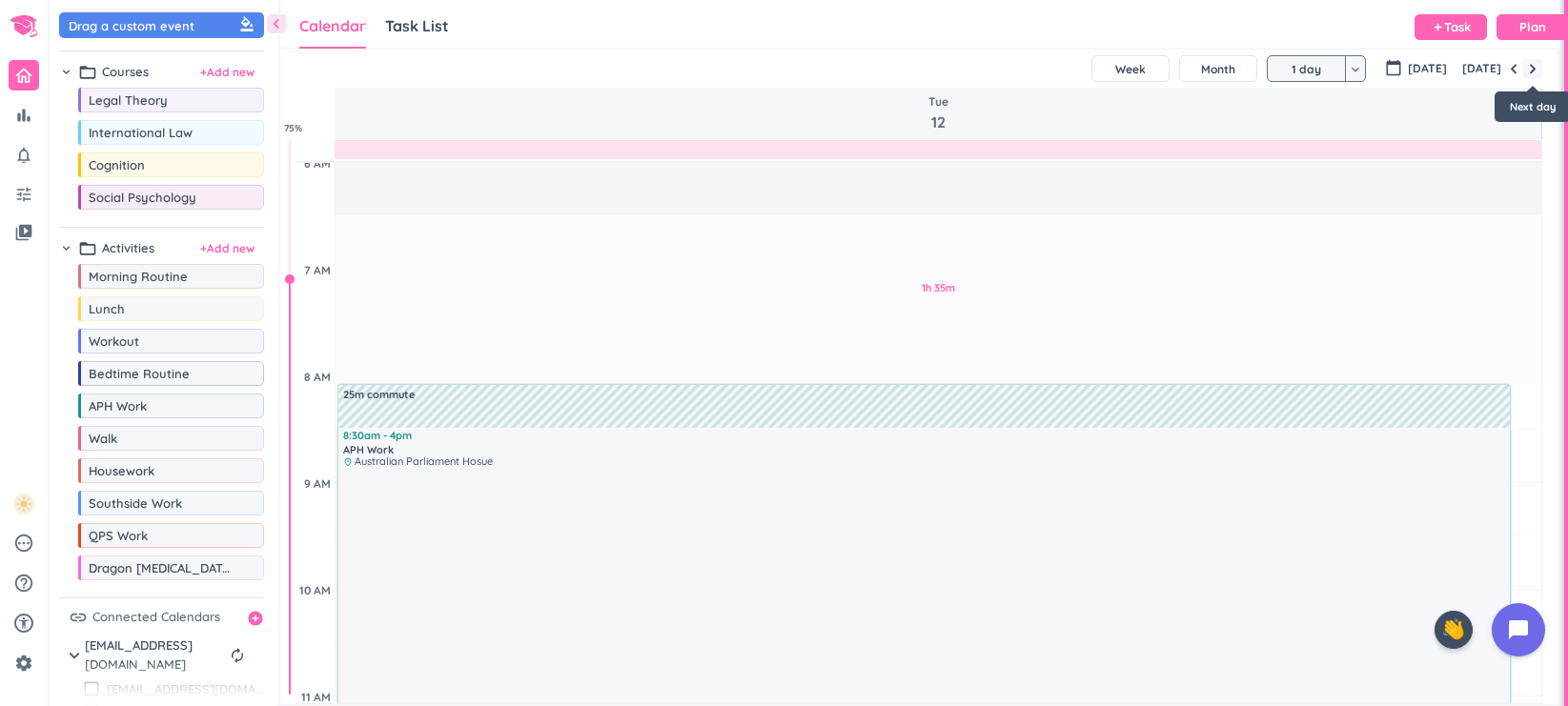 click at bounding box center (1533, 69) 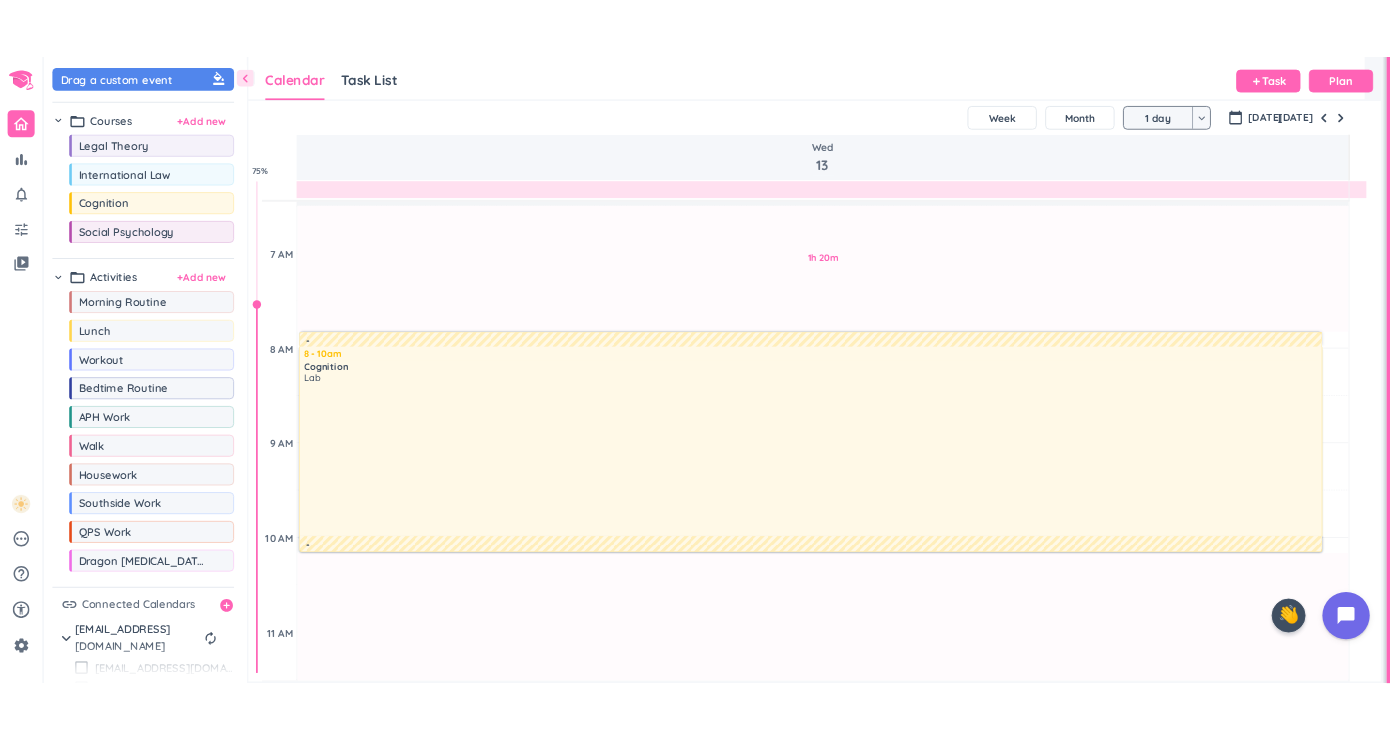 scroll, scrollTop: 50, scrollLeft: 978, axis: both 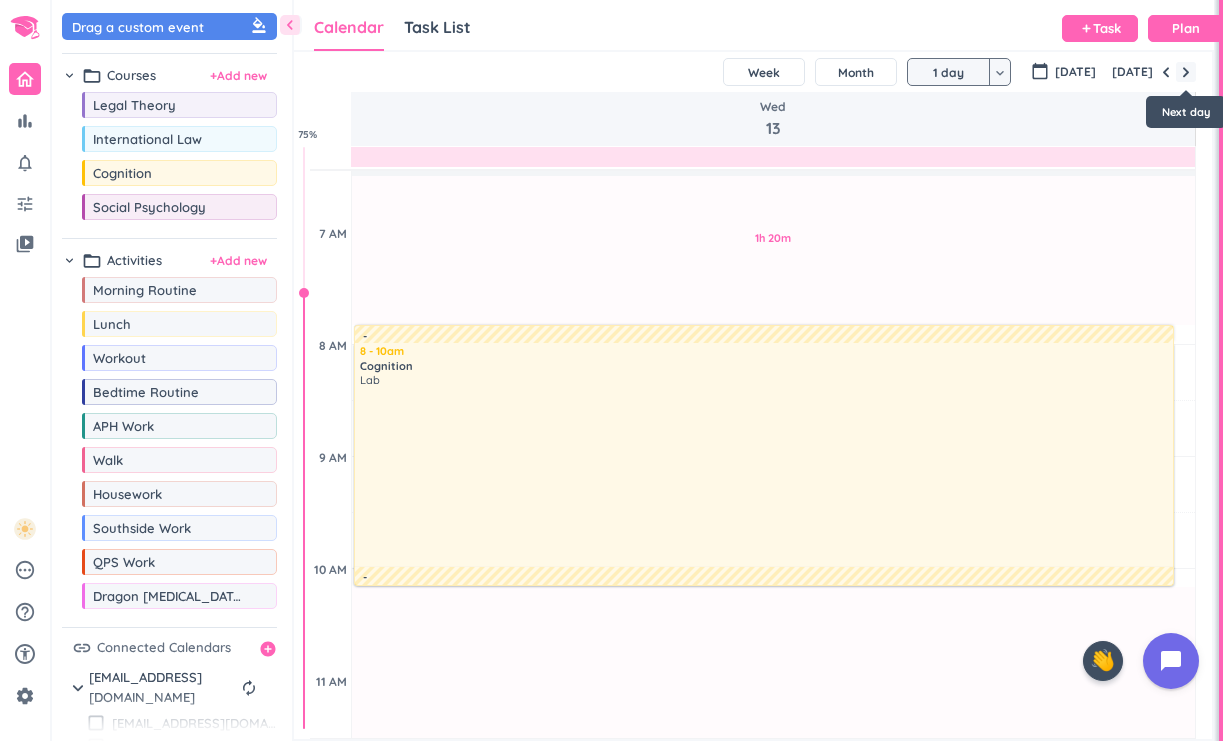 click at bounding box center [1186, 72] 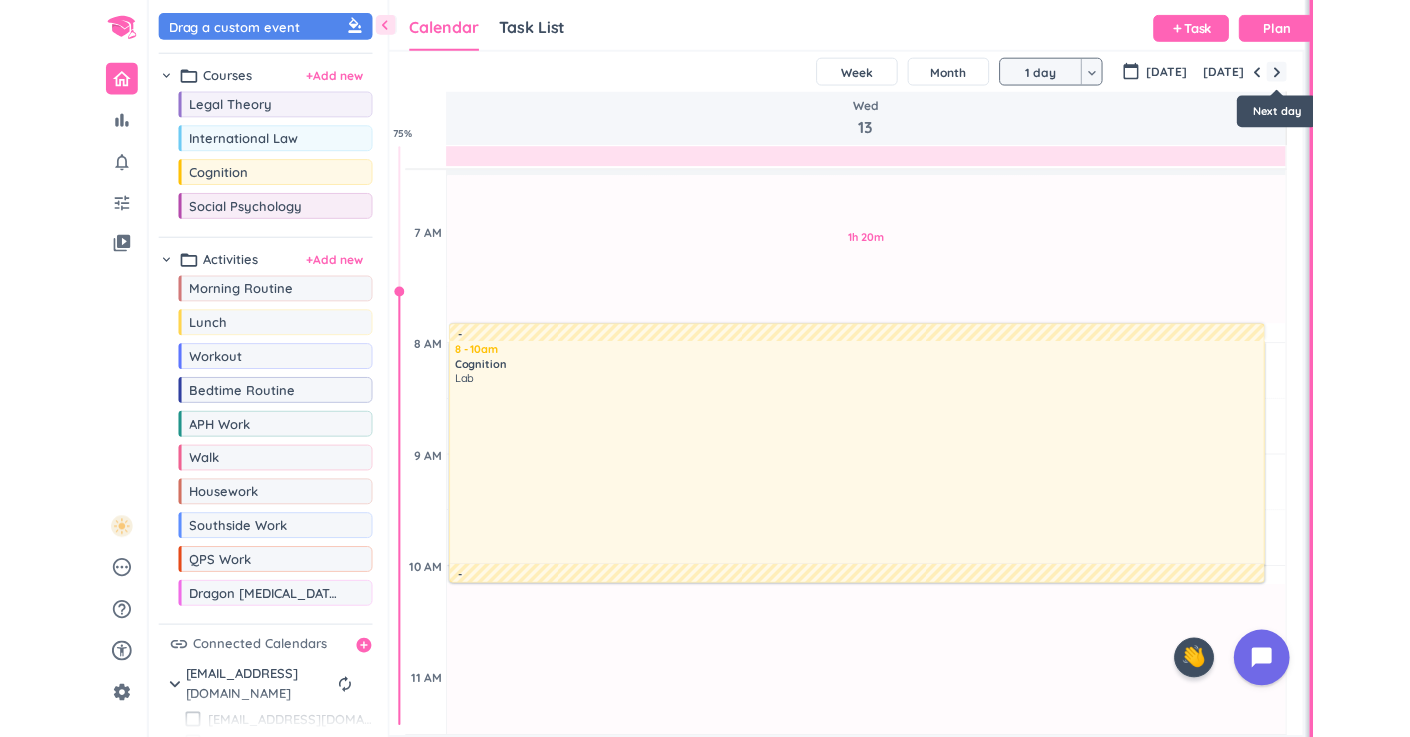 scroll, scrollTop: 225, scrollLeft: 0, axis: vertical 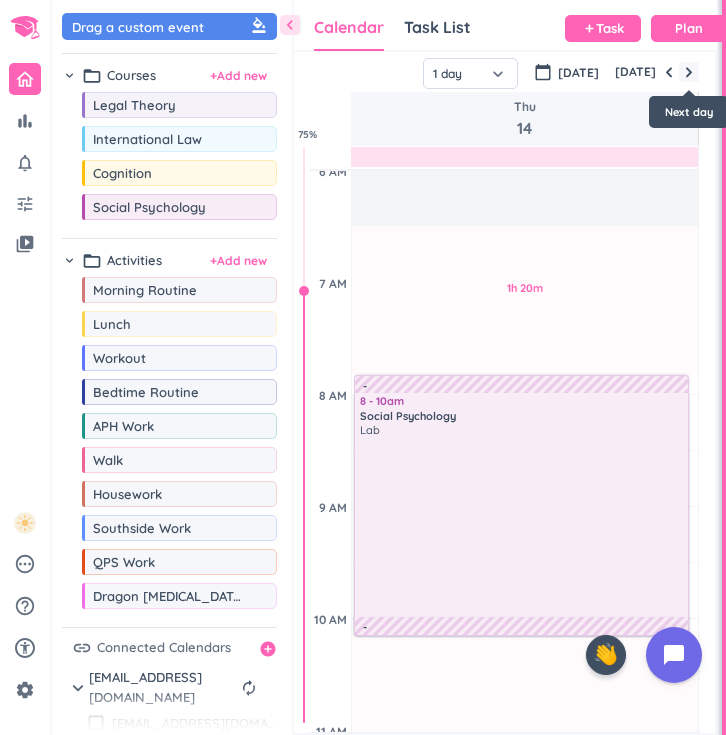 click at bounding box center (689, 72) 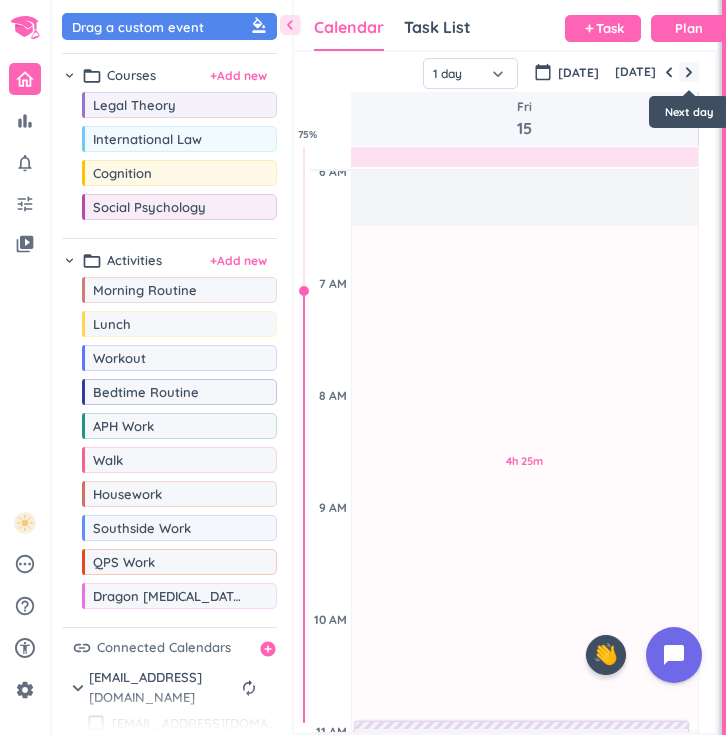 click at bounding box center (689, 72) 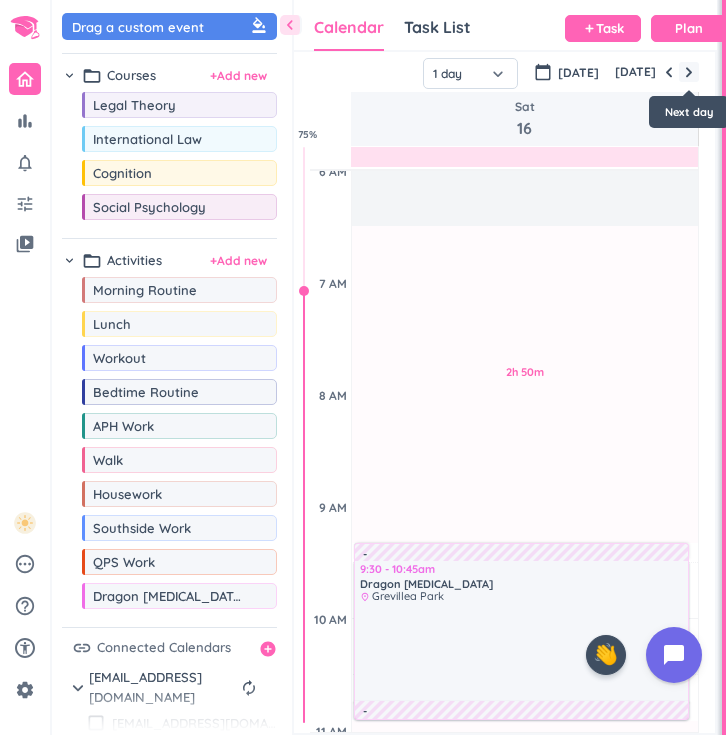 click at bounding box center [689, 72] 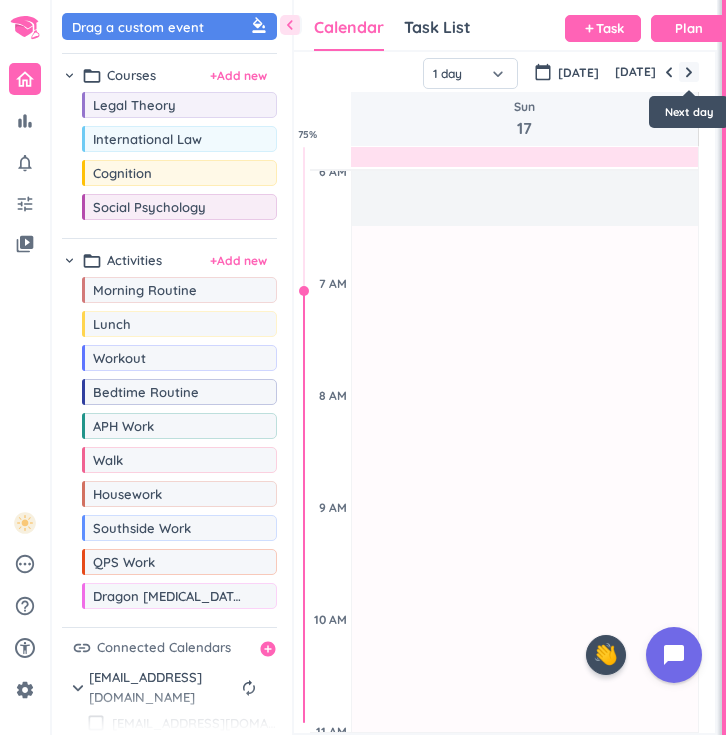 click at bounding box center [689, 72] 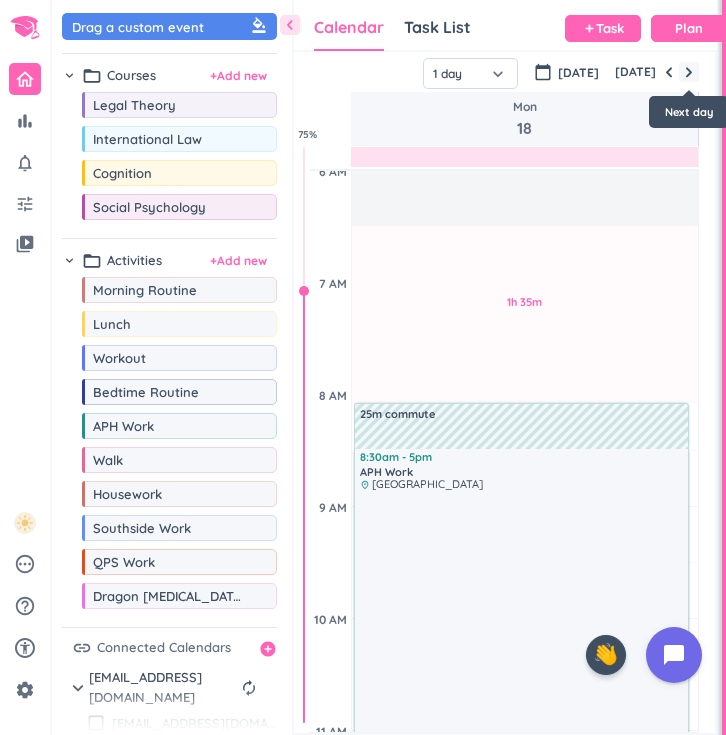 click at bounding box center (689, 72) 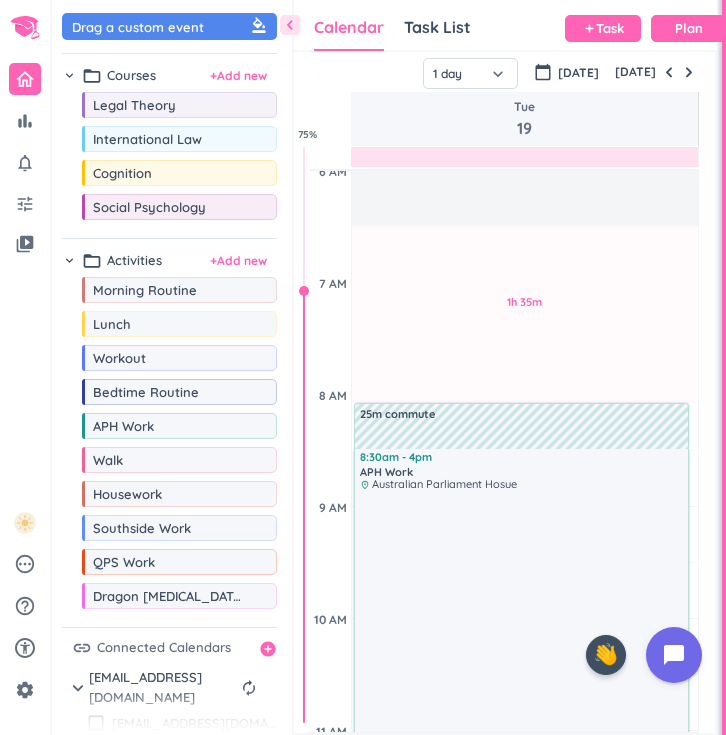 click on "SHOVEL [DATE]T00:00:00+10:00 Week Month 1 day keyboard_arrow_down 1 day keyboard_arrow_down calendar_today [DATE] [DATE] Tue 19 4 AM 5 AM 6 AM 7 AM 8 AM 9 AM 10 AM 11 AM 12 PM 1 PM 2 PM 3 PM 4 PM 5 PM 6 PM 7 PM 8 PM 9 PM 10 PM 11 PM 12 AM 1 AM 2 AM 3 AM 1h 35m Past due Plan 40m Past due Plan 1h 50m Past due Plan 25m Extra Adjust Awake Time Adjust Awake Time 25m commute 8:30am - 4pm APH Work delete_outline place Australian Parliament Hosue 25m commute 5 - 6pm Legal Theory delete_outline Tutorial 7 - 8pm International Law delete_outline Tutorial 75 %" at bounding box center [504, 392] 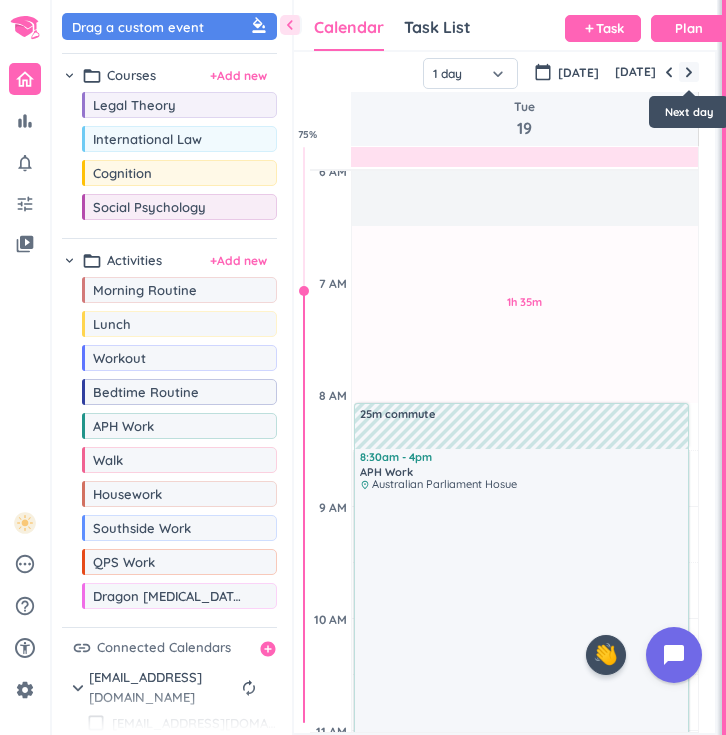 click at bounding box center (689, 72) 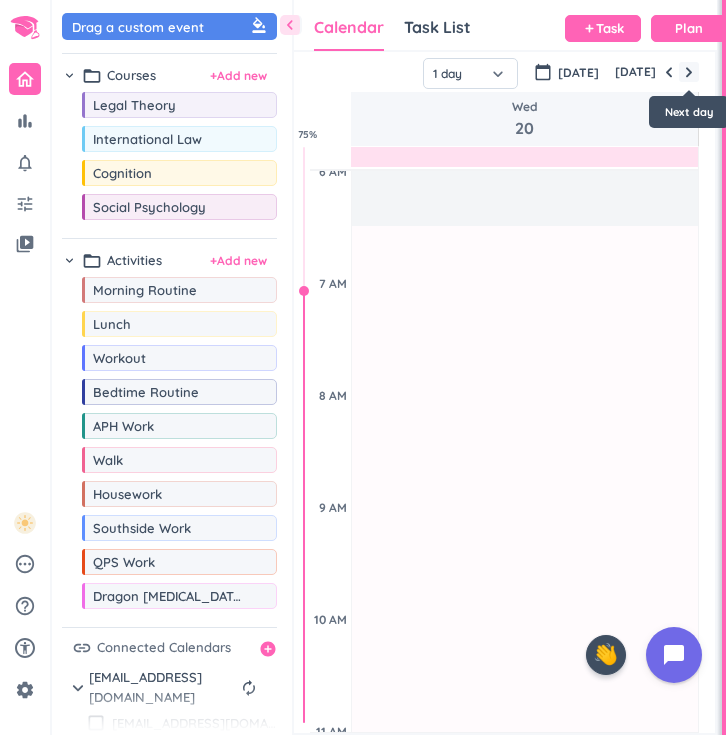click at bounding box center [689, 72] 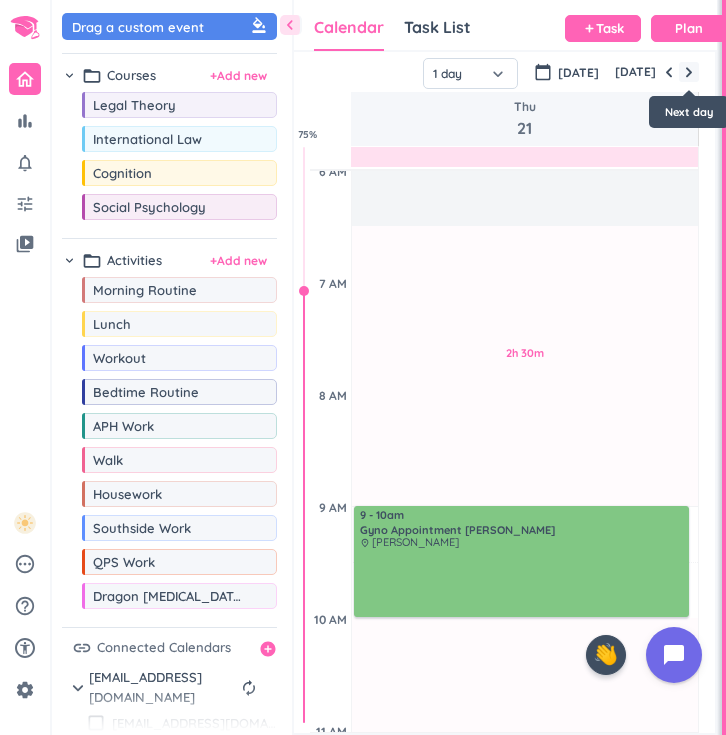 click at bounding box center [689, 72] 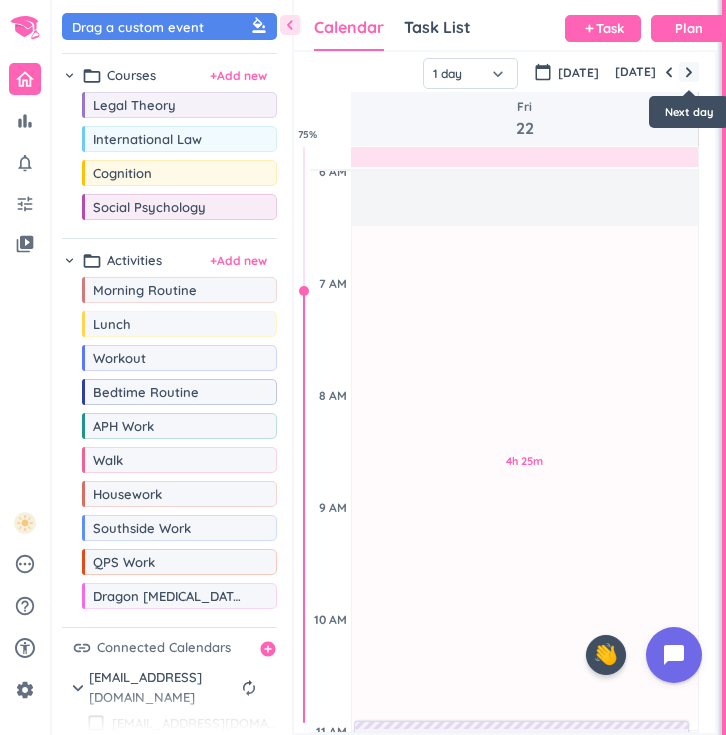 click at bounding box center [689, 72] 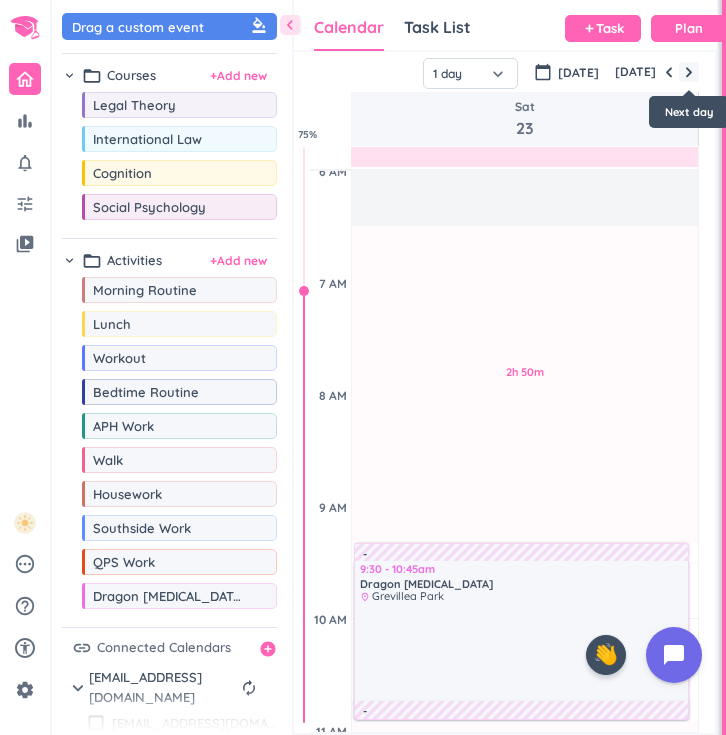 click at bounding box center (689, 72) 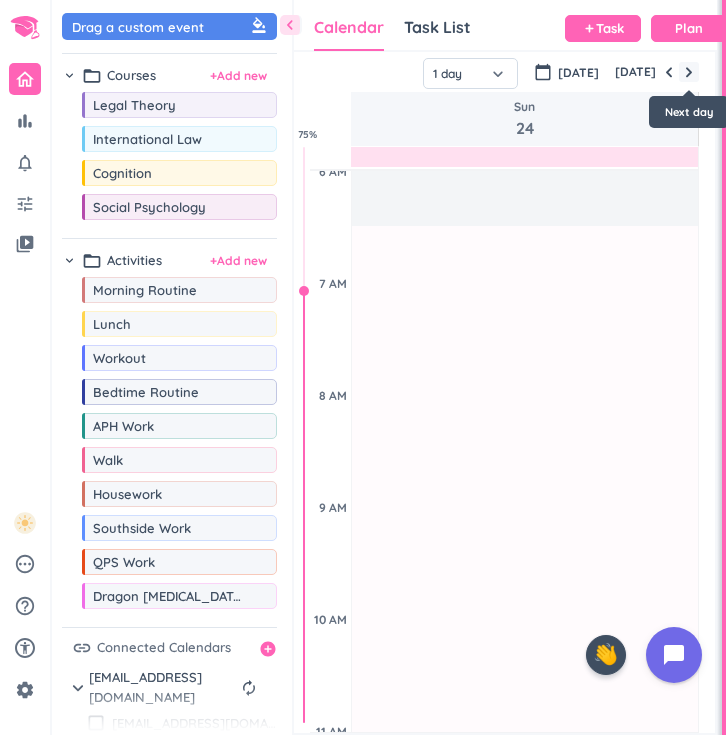 click at bounding box center [689, 72] 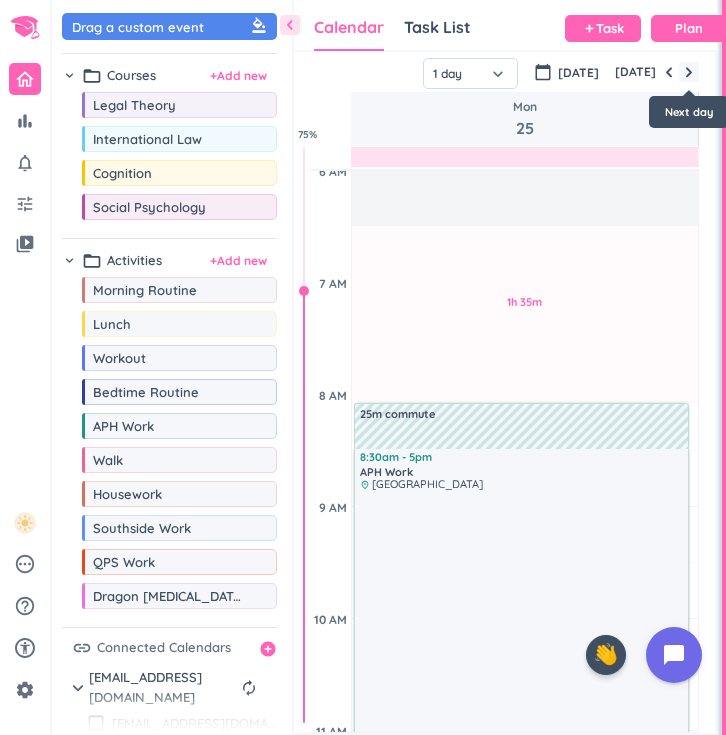 click at bounding box center [689, 72] 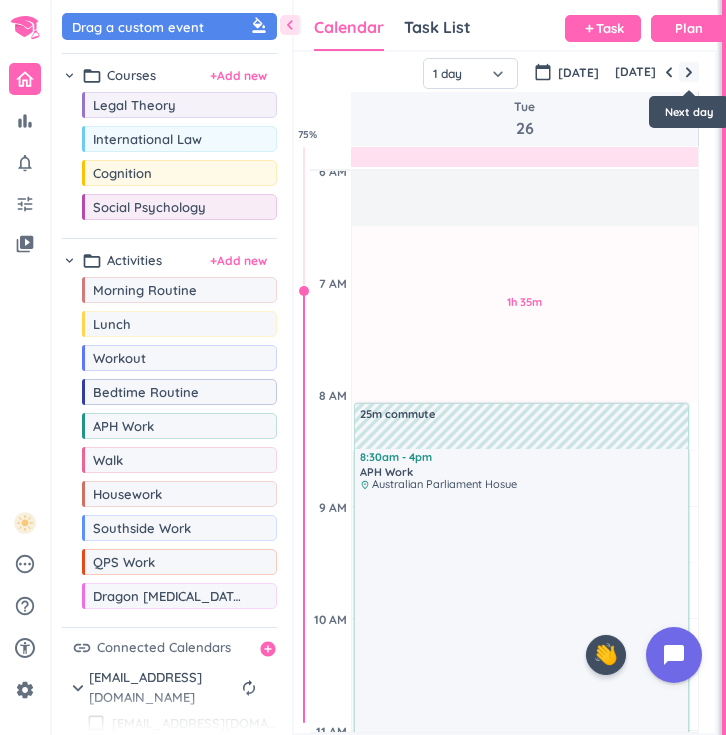 click at bounding box center [689, 72] 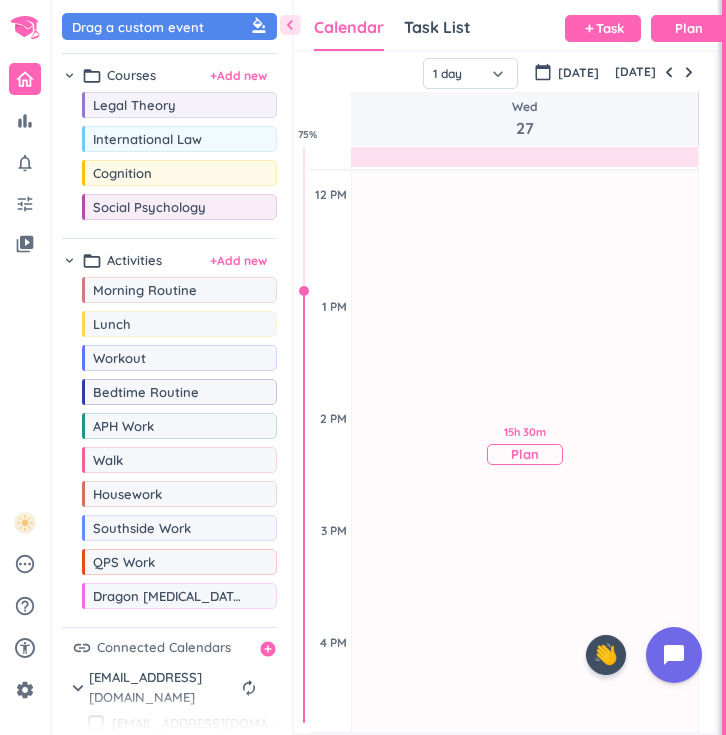 scroll, scrollTop: 875, scrollLeft: 0, axis: vertical 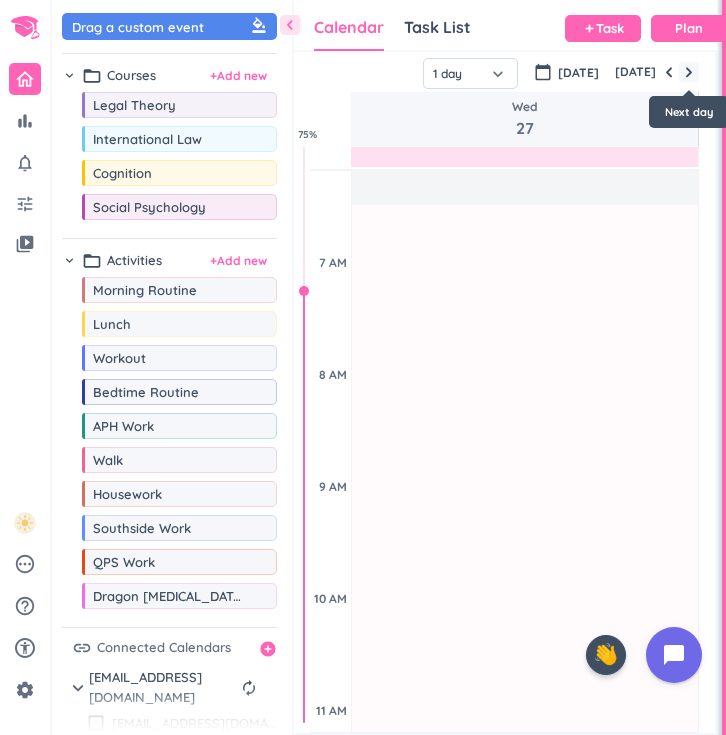click at bounding box center (689, 72) 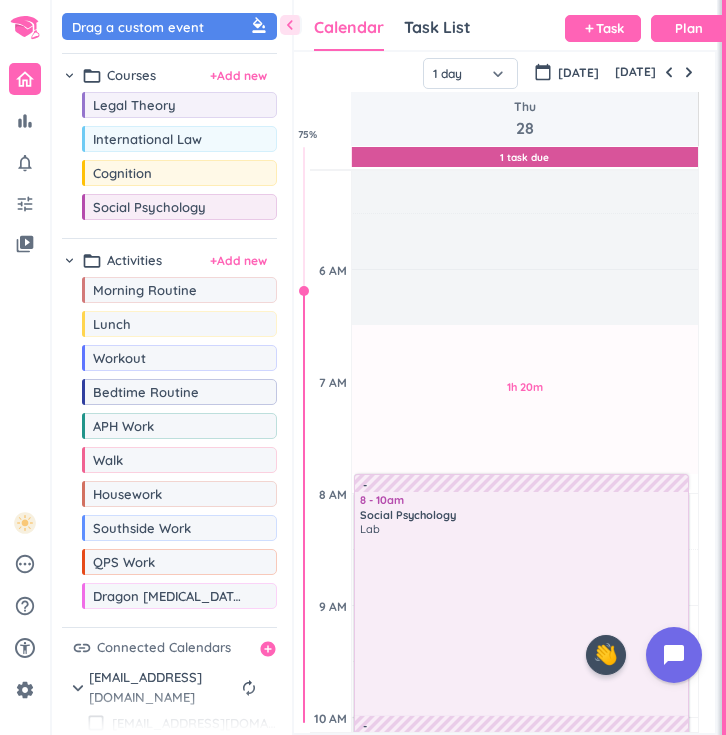 scroll, scrollTop: 0, scrollLeft: 0, axis: both 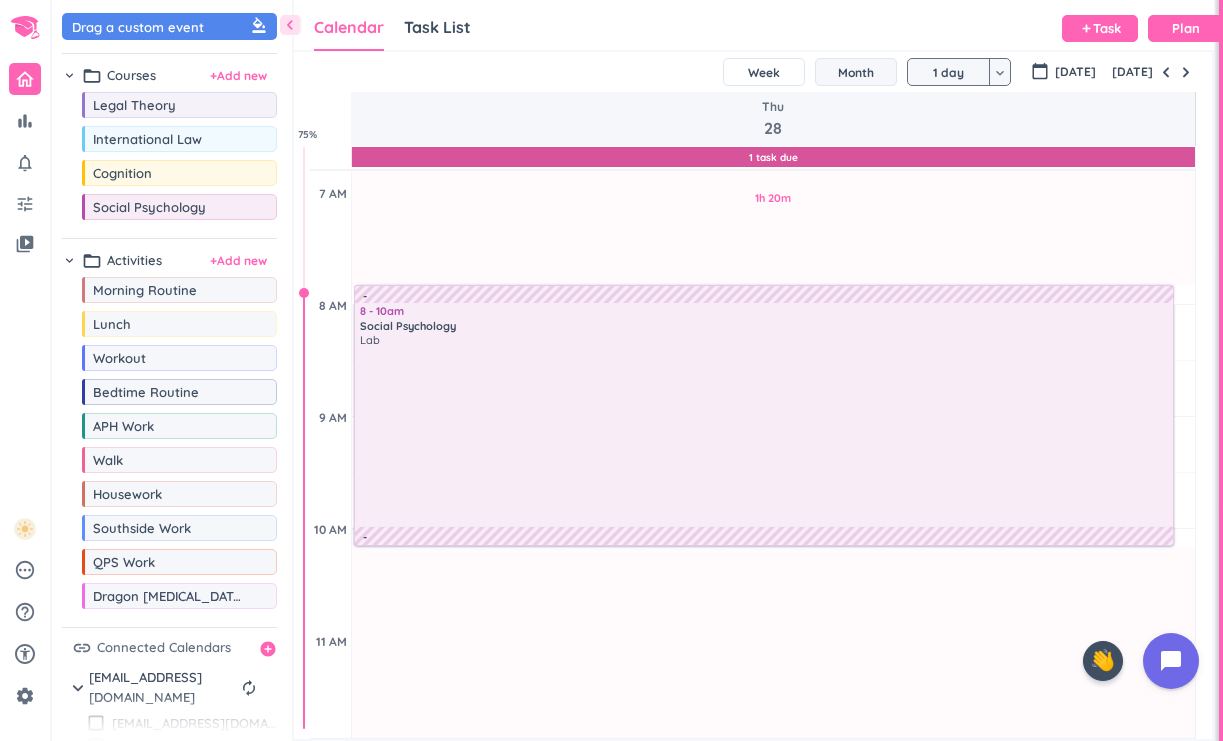click on "Month" at bounding box center (856, 72) 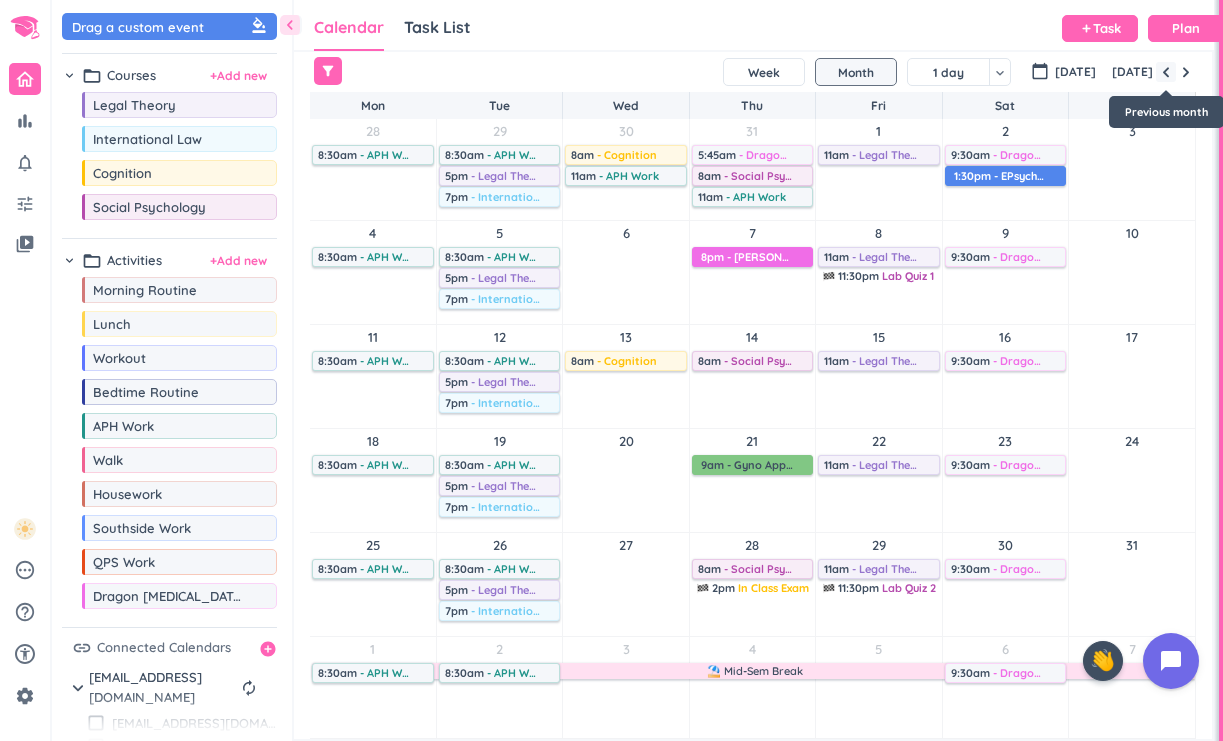 click at bounding box center (1166, 72) 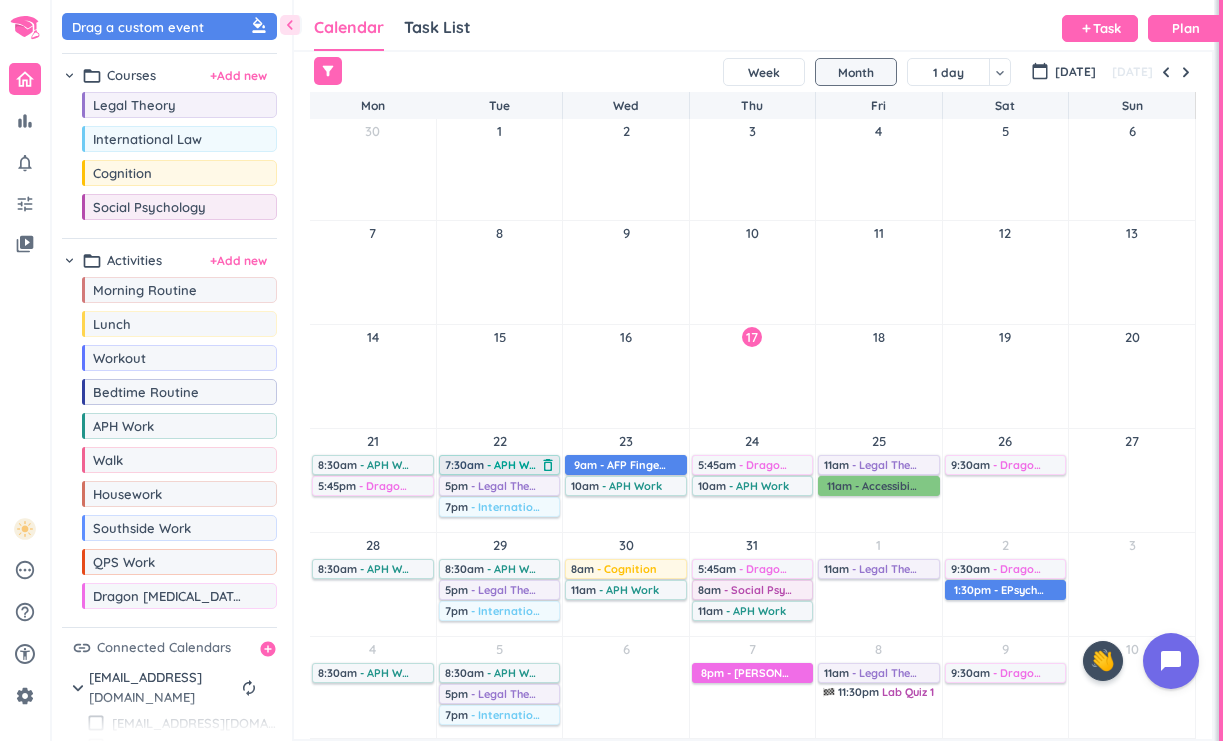 click on "- APH Work" at bounding box center (517, 465) 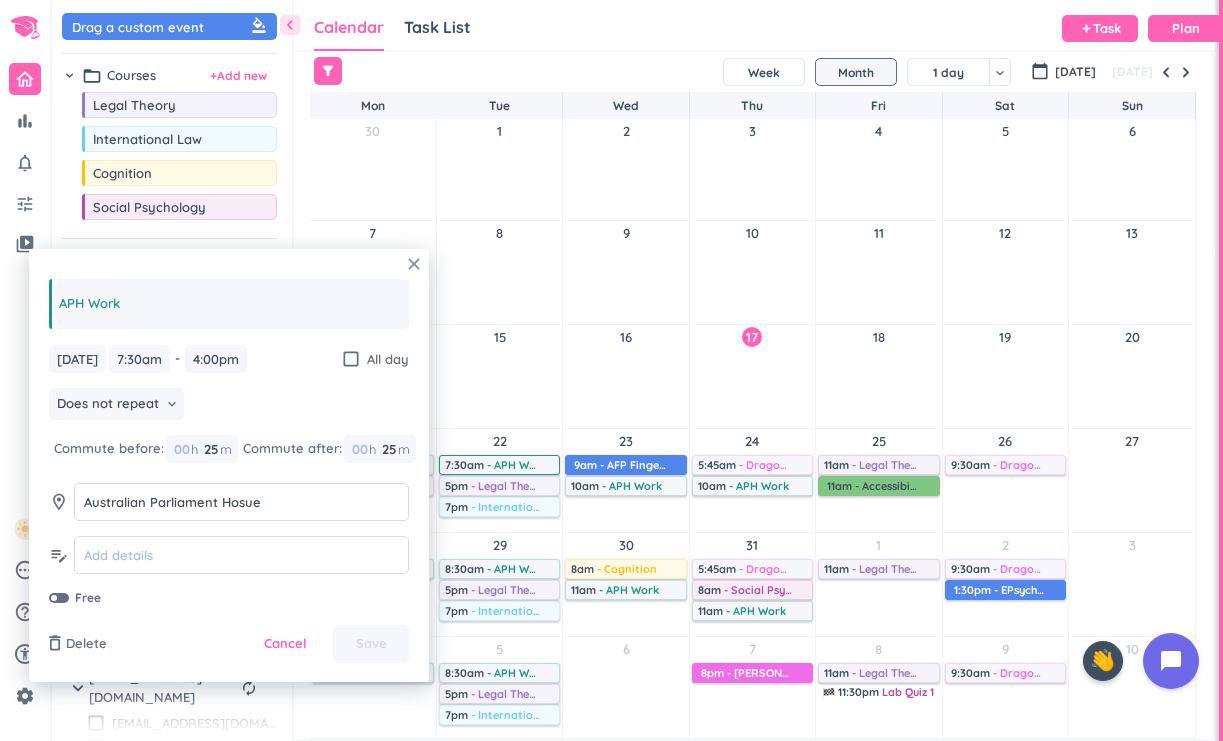 click on "close" at bounding box center [414, 264] 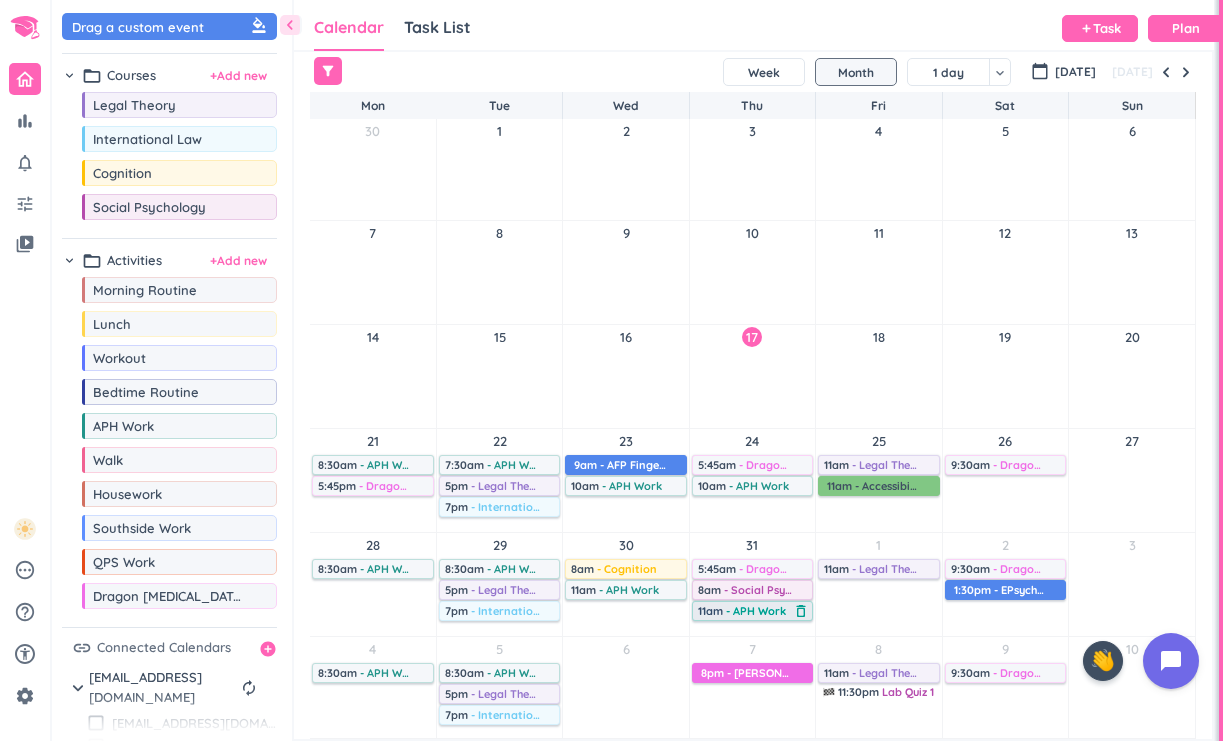 click on "- APH Work" at bounding box center [756, 611] 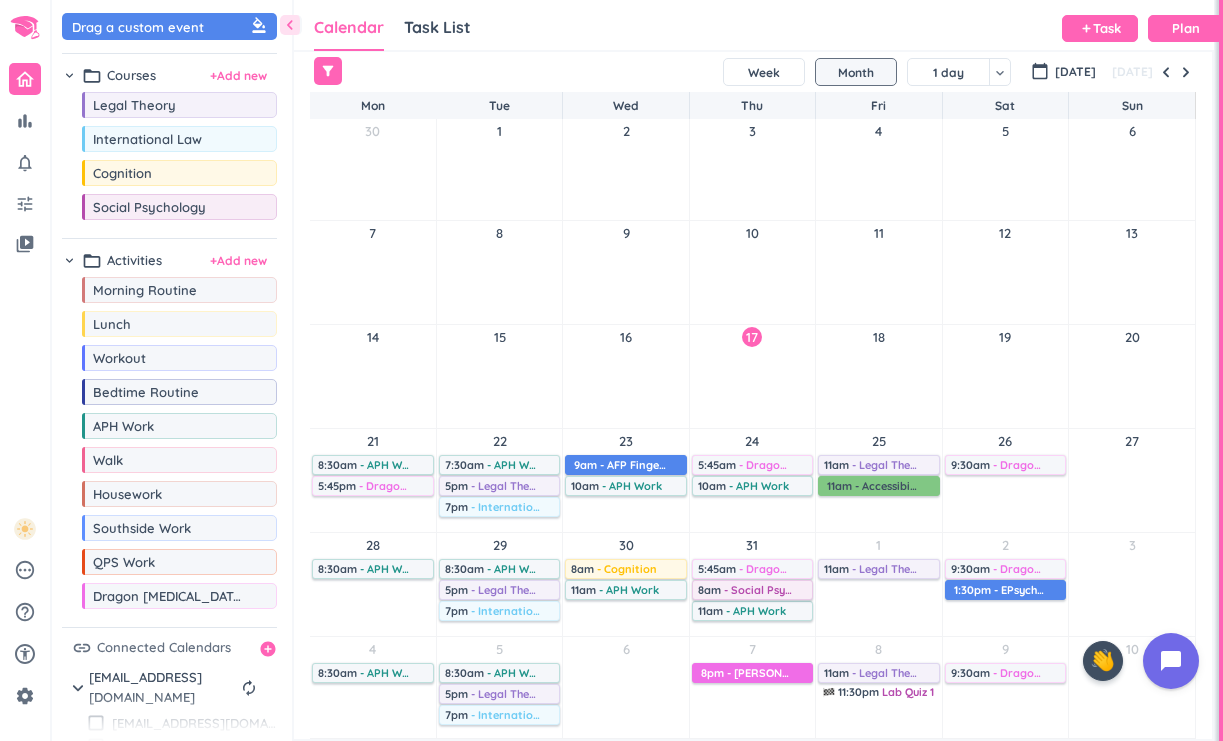 click on "11" at bounding box center (878, 233) 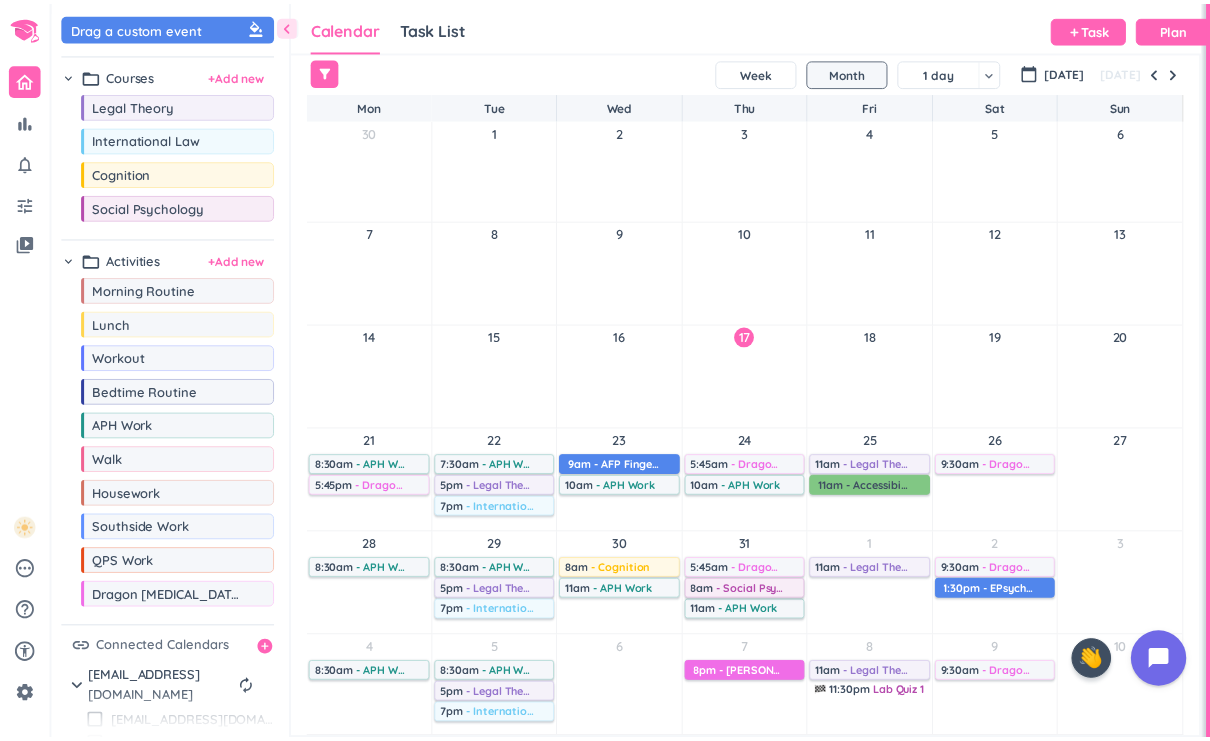 scroll, scrollTop: 50, scrollLeft: 907, axis: both 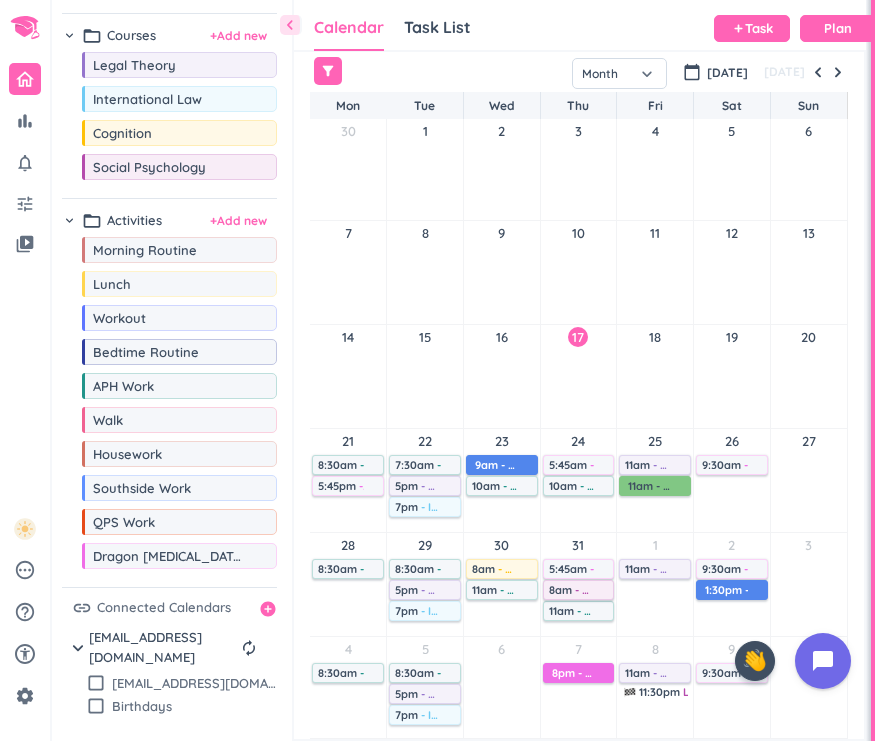 drag, startPoint x: 4, startPoint y: 381, endPoint x: -14, endPoint y: 381, distance: 18 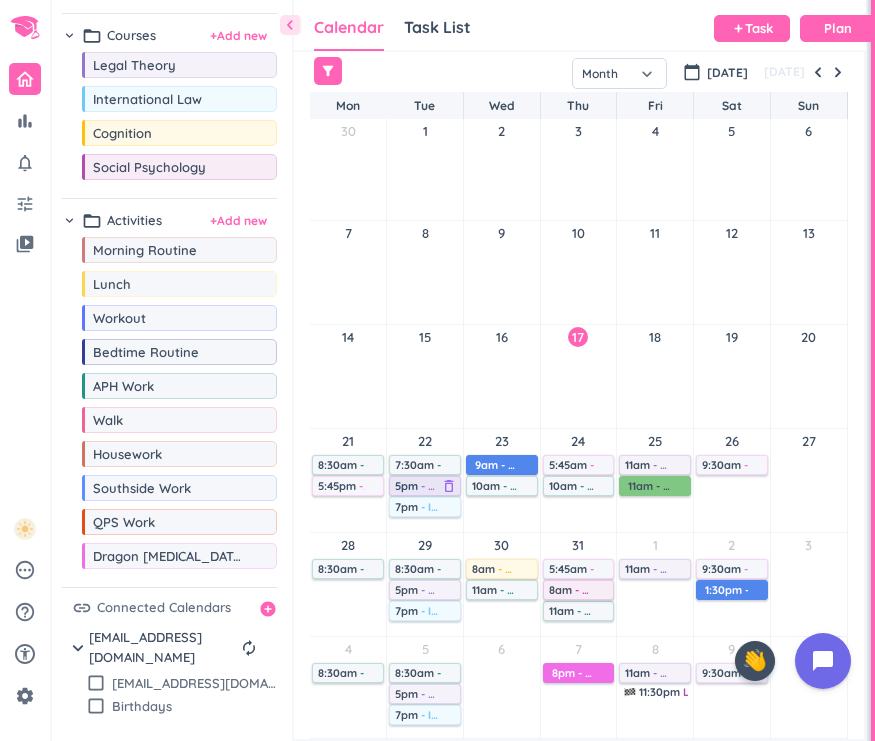 click on "5pm" at bounding box center (406, 486) 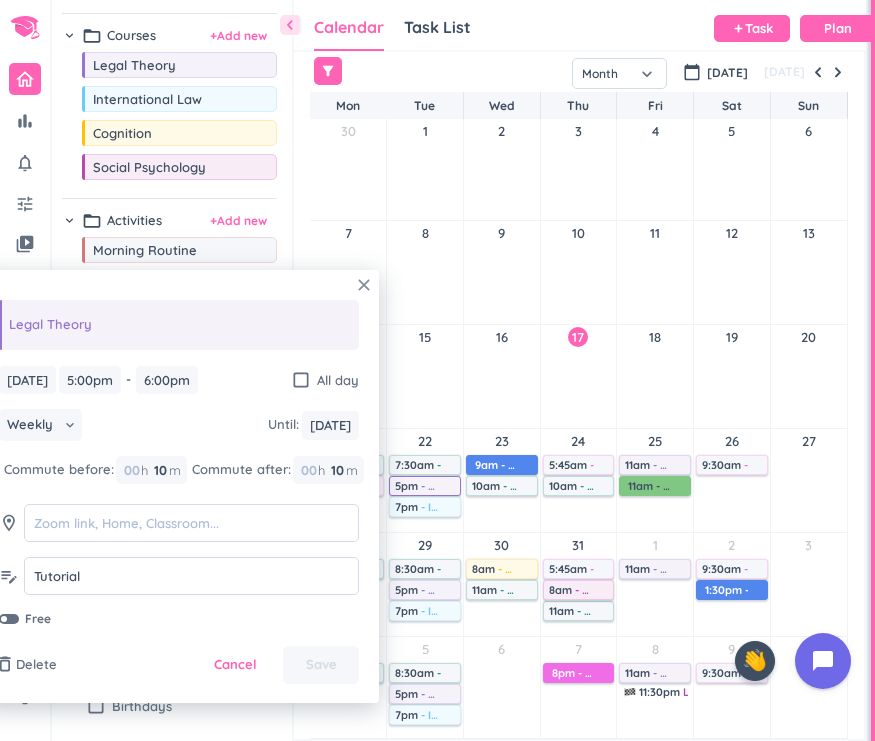 click on "close" at bounding box center [364, 285] 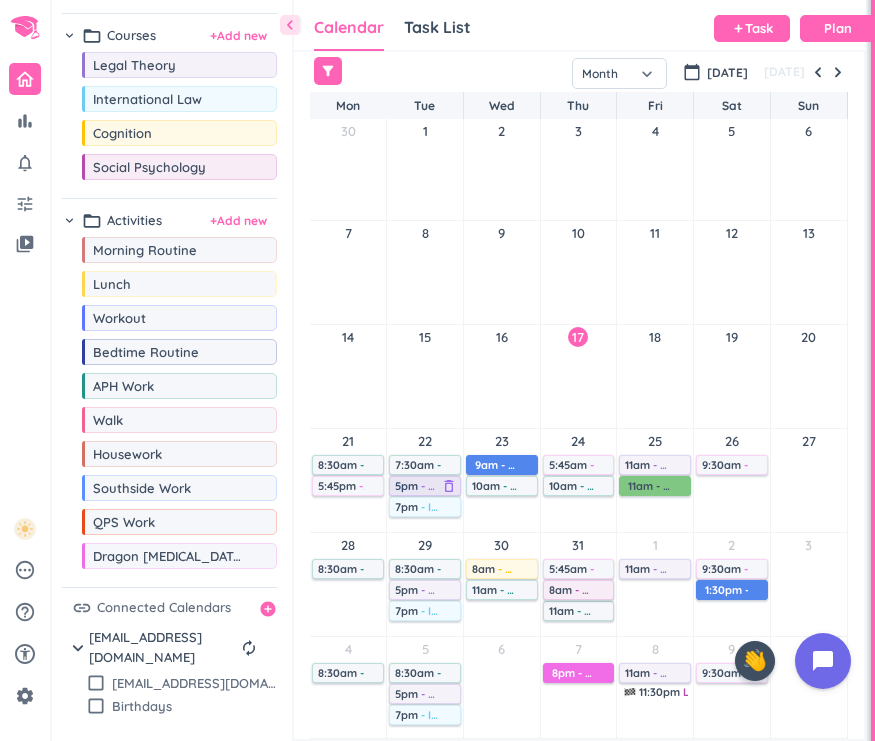click on "5pm" at bounding box center (406, 486) 